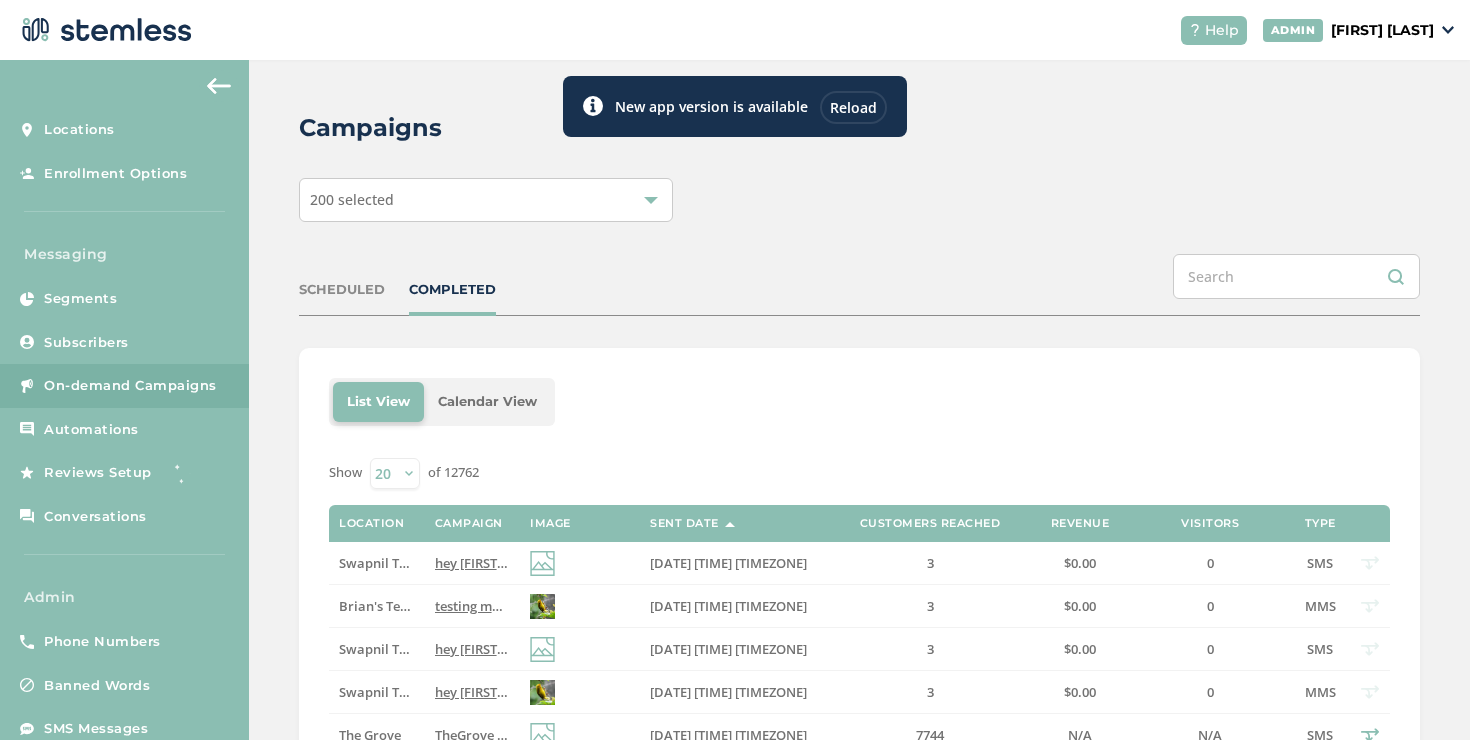 scroll, scrollTop: 0, scrollLeft: 0, axis: both 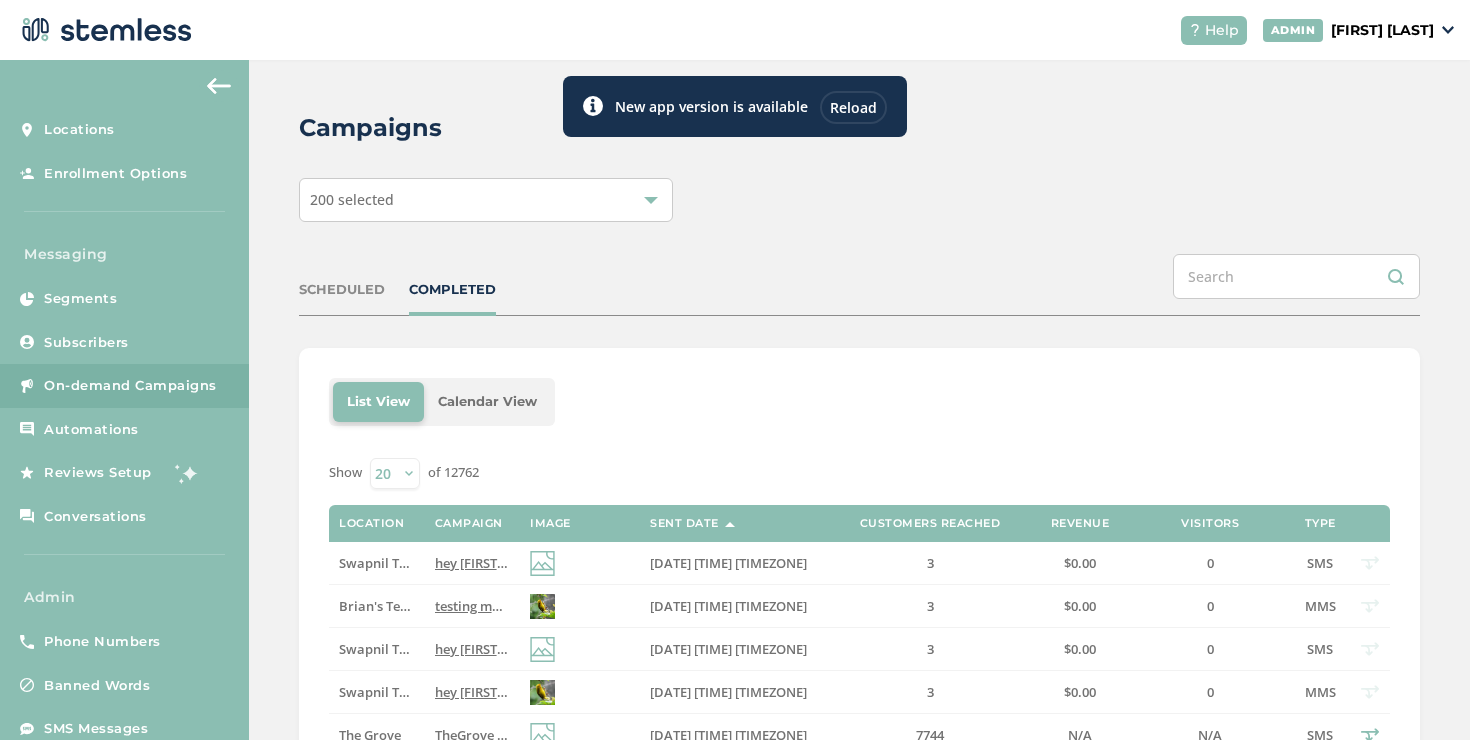 click on "COMPLETED" at bounding box center (452, 290) 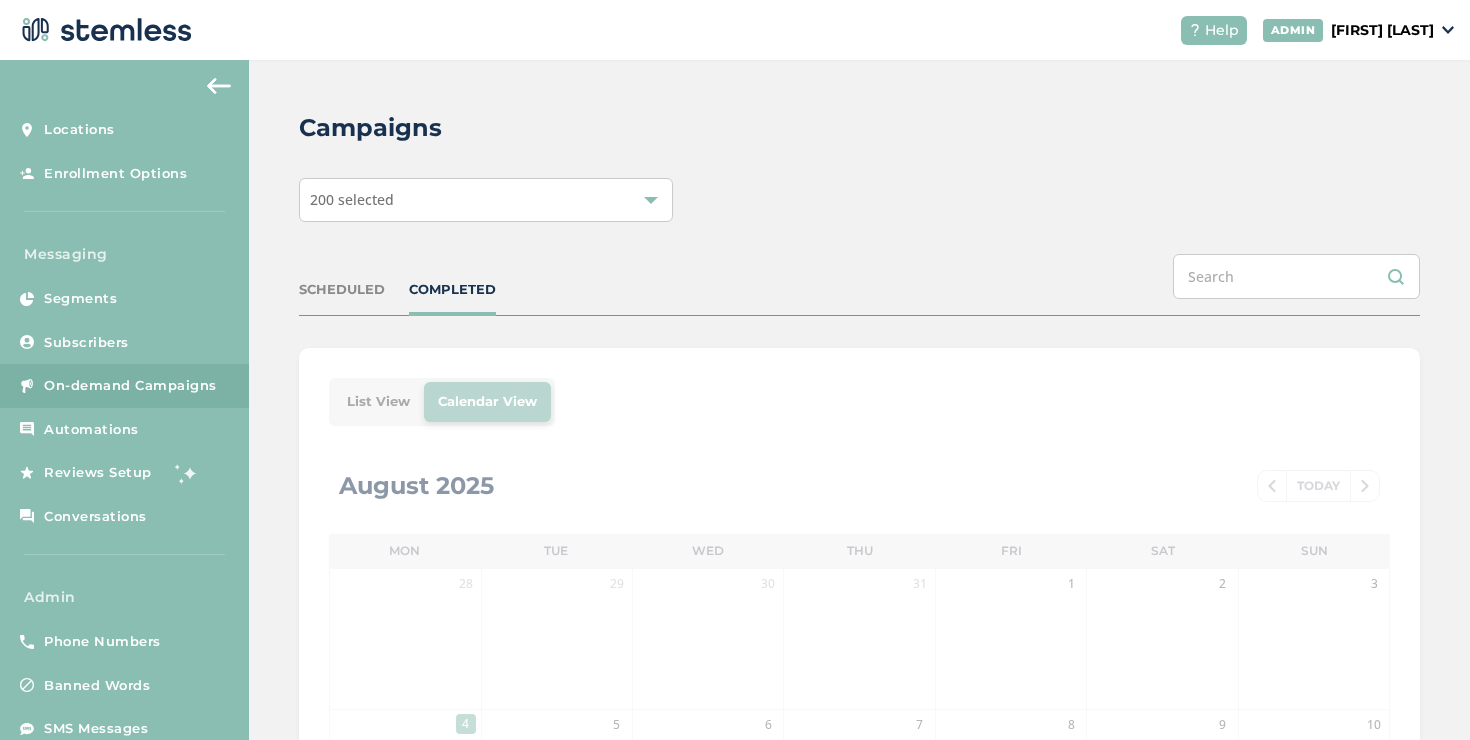 scroll, scrollTop: 0, scrollLeft: 0, axis: both 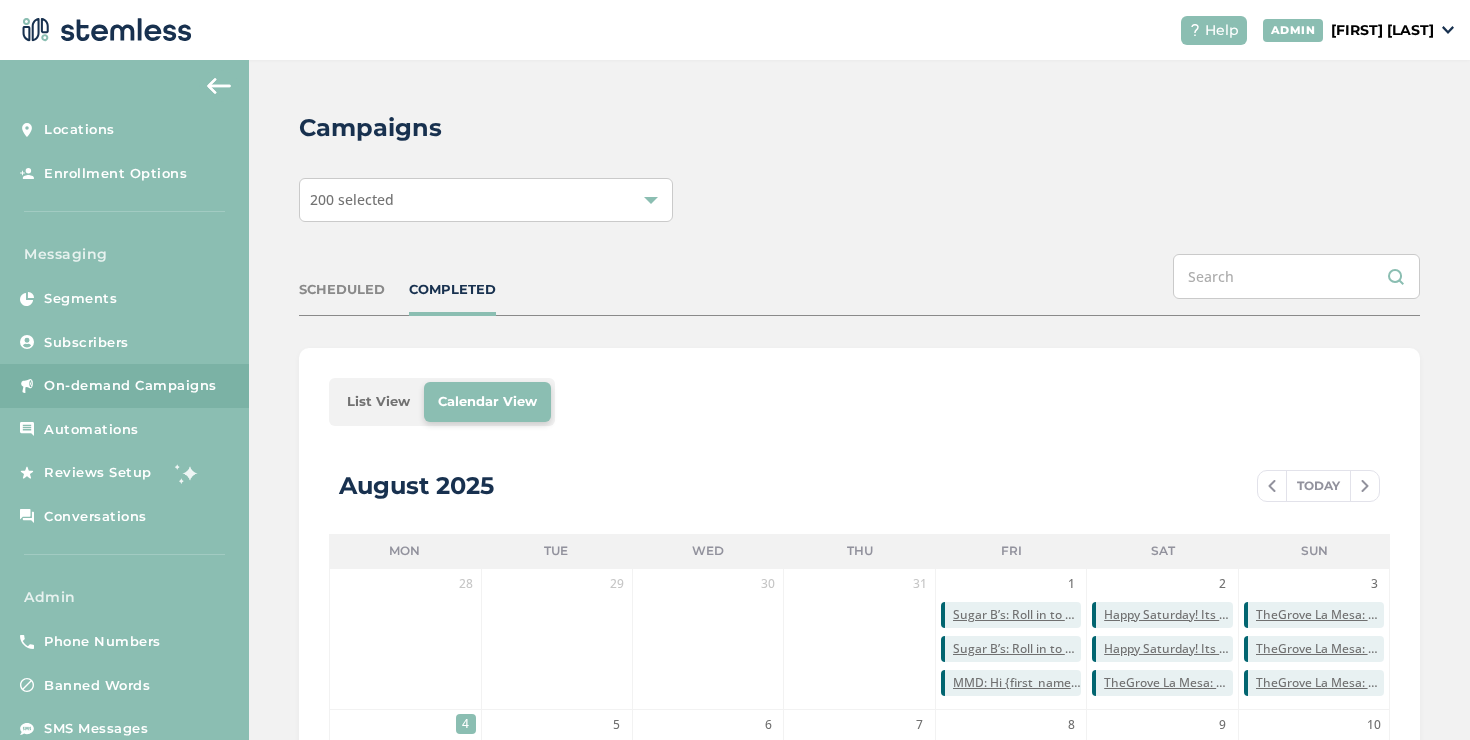 click on "List View" at bounding box center [378, 402] 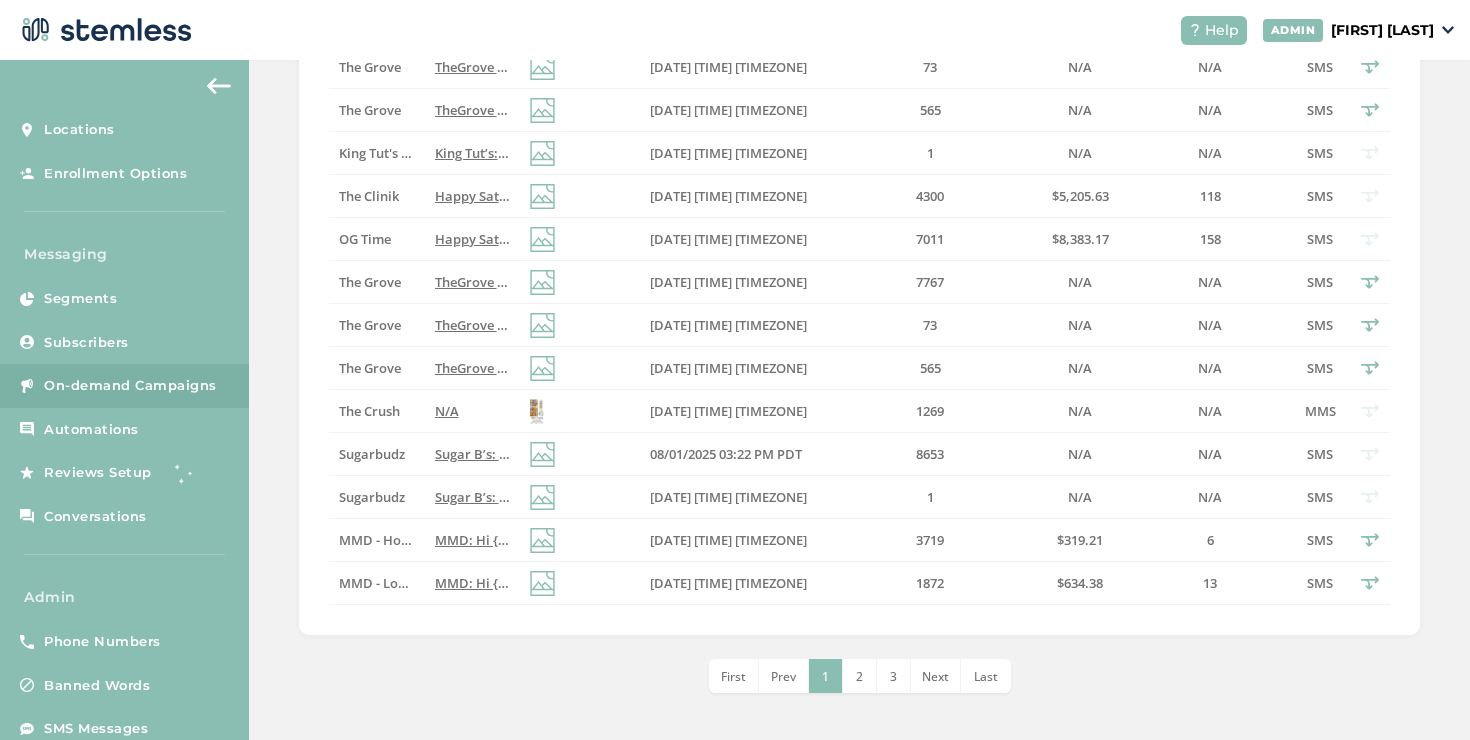 scroll, scrollTop: 800, scrollLeft: 0, axis: vertical 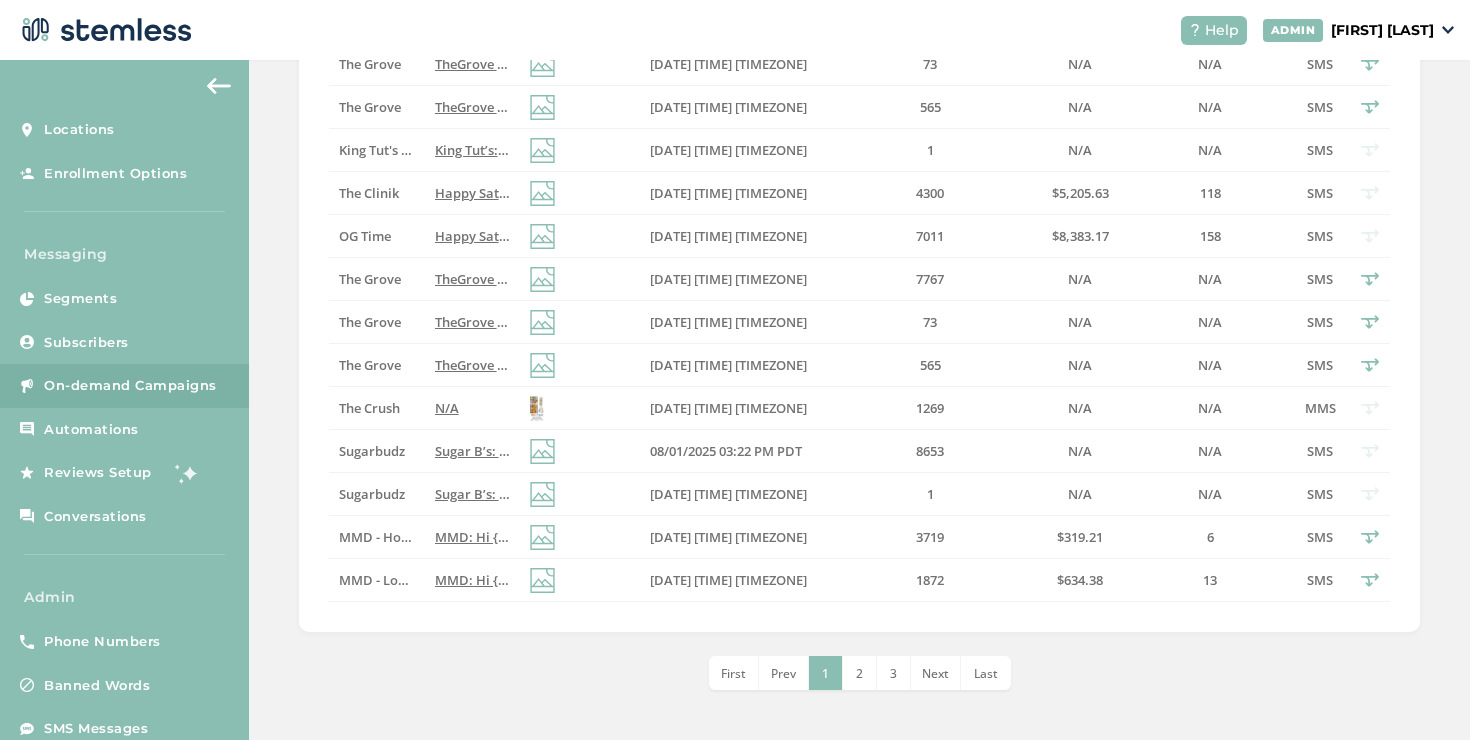 click on "2" at bounding box center (860, 673) 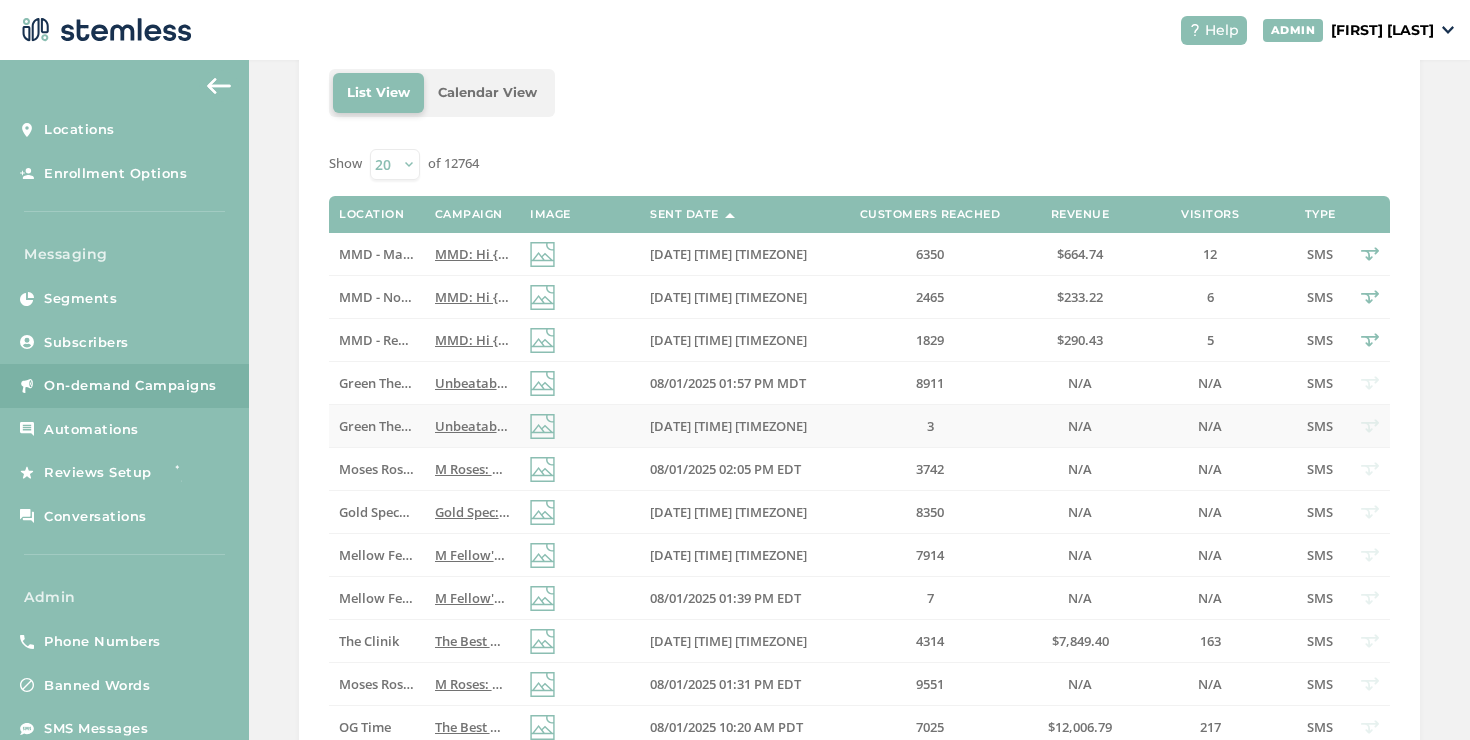 scroll, scrollTop: 769, scrollLeft: 0, axis: vertical 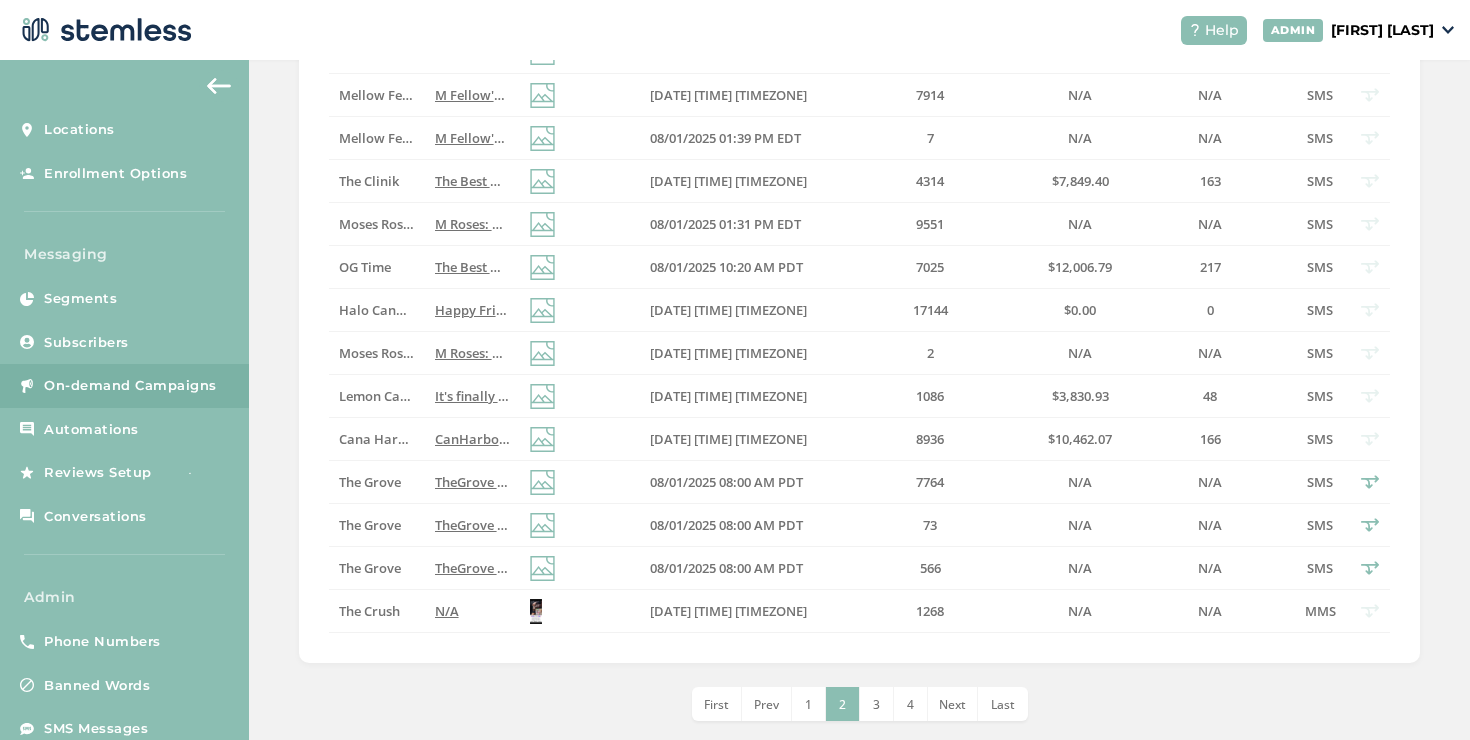 click on "3" at bounding box center [877, 704] 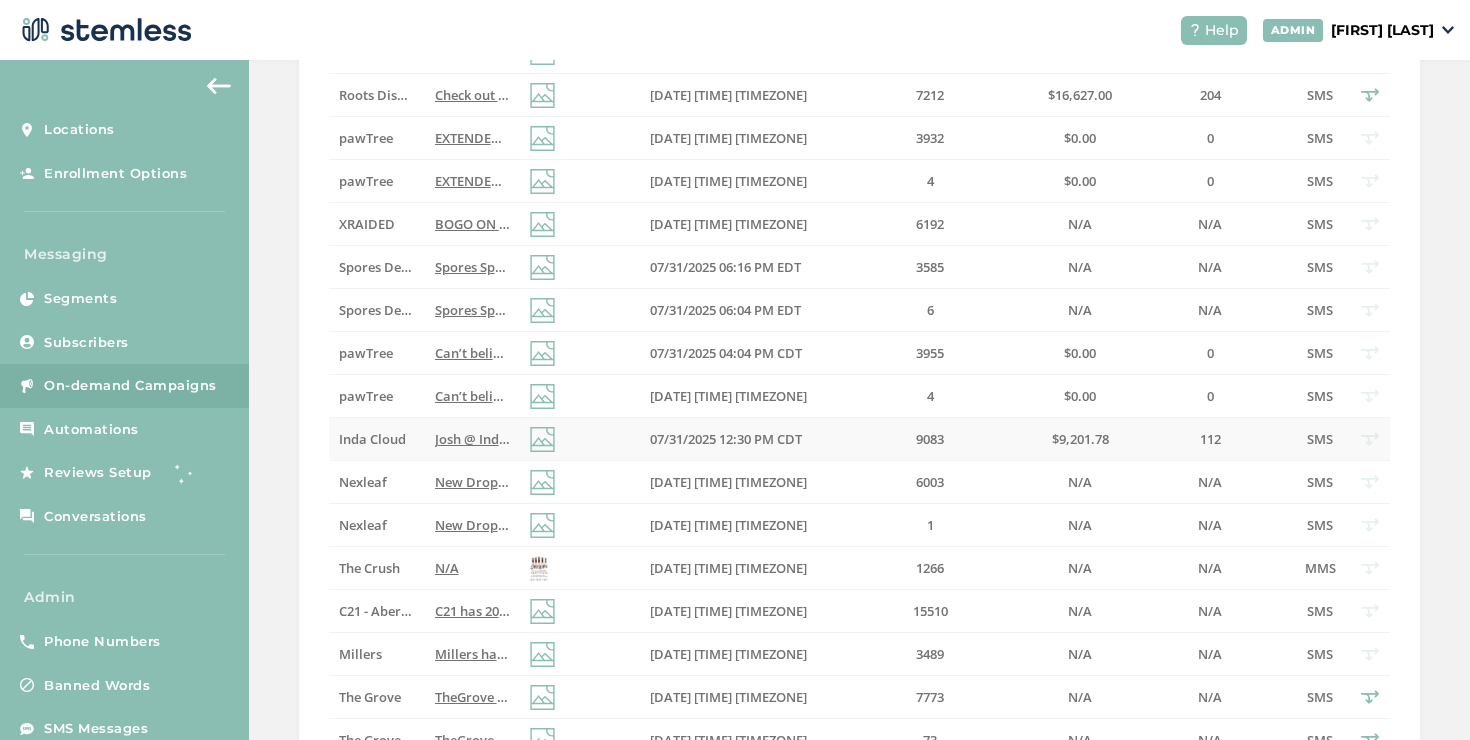 scroll, scrollTop: 783, scrollLeft: 0, axis: vertical 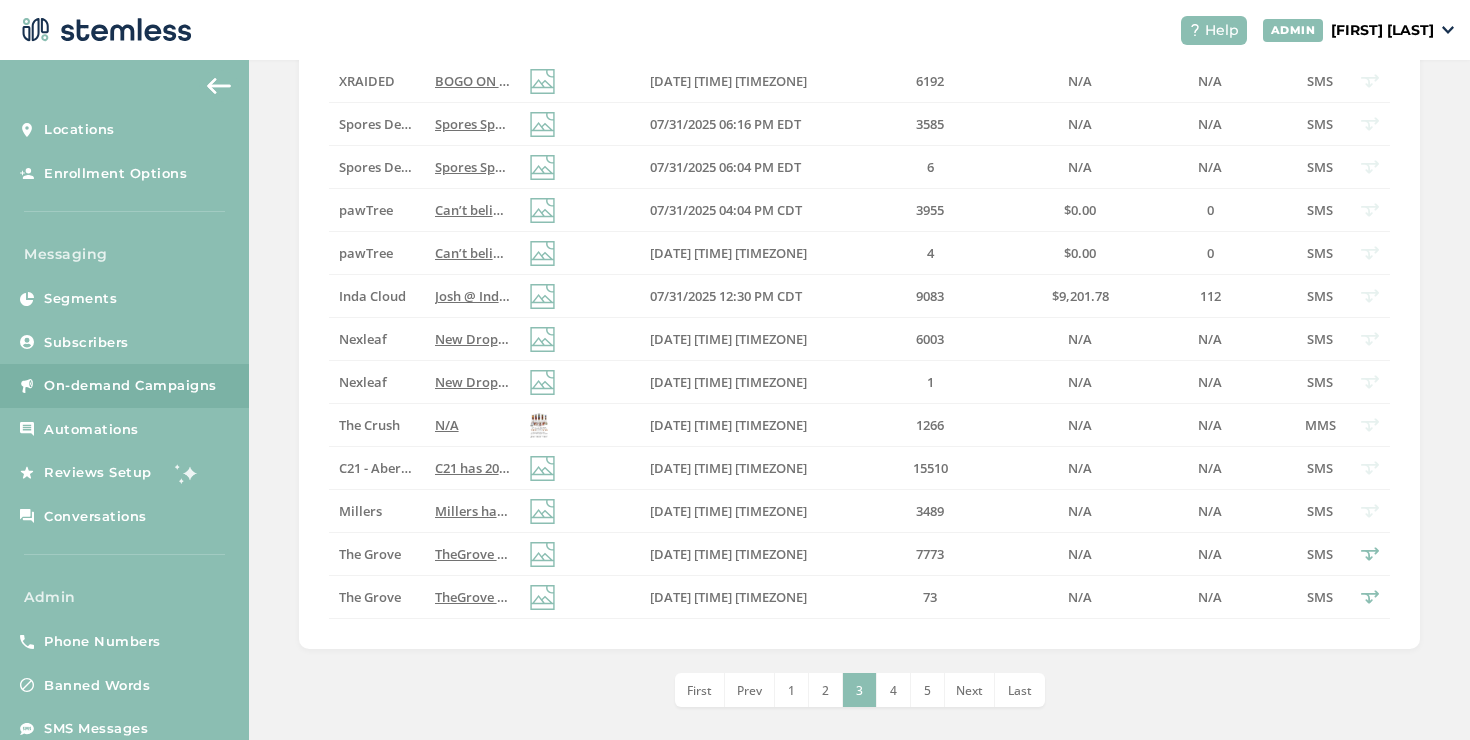 click on "4" at bounding box center [894, 690] 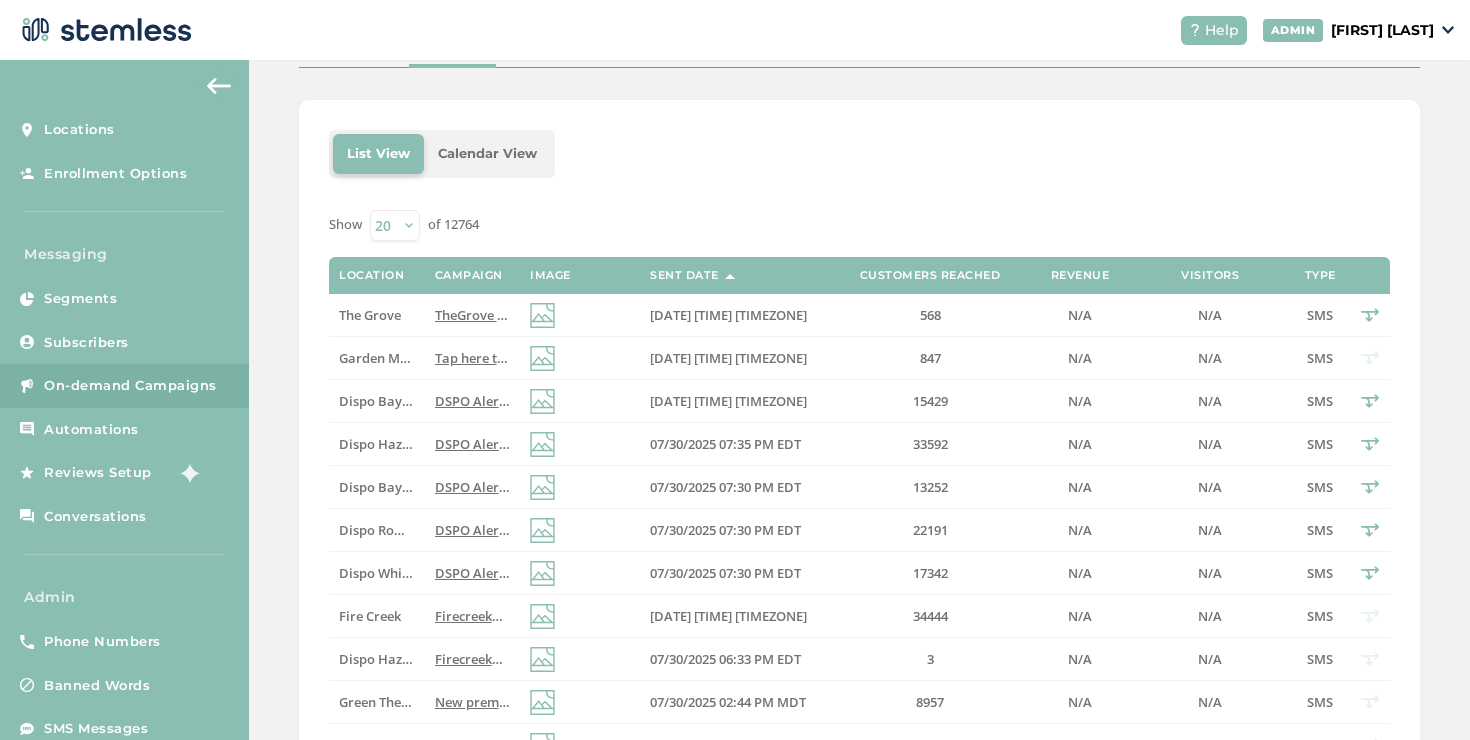 scroll, scrollTop: 236, scrollLeft: 0, axis: vertical 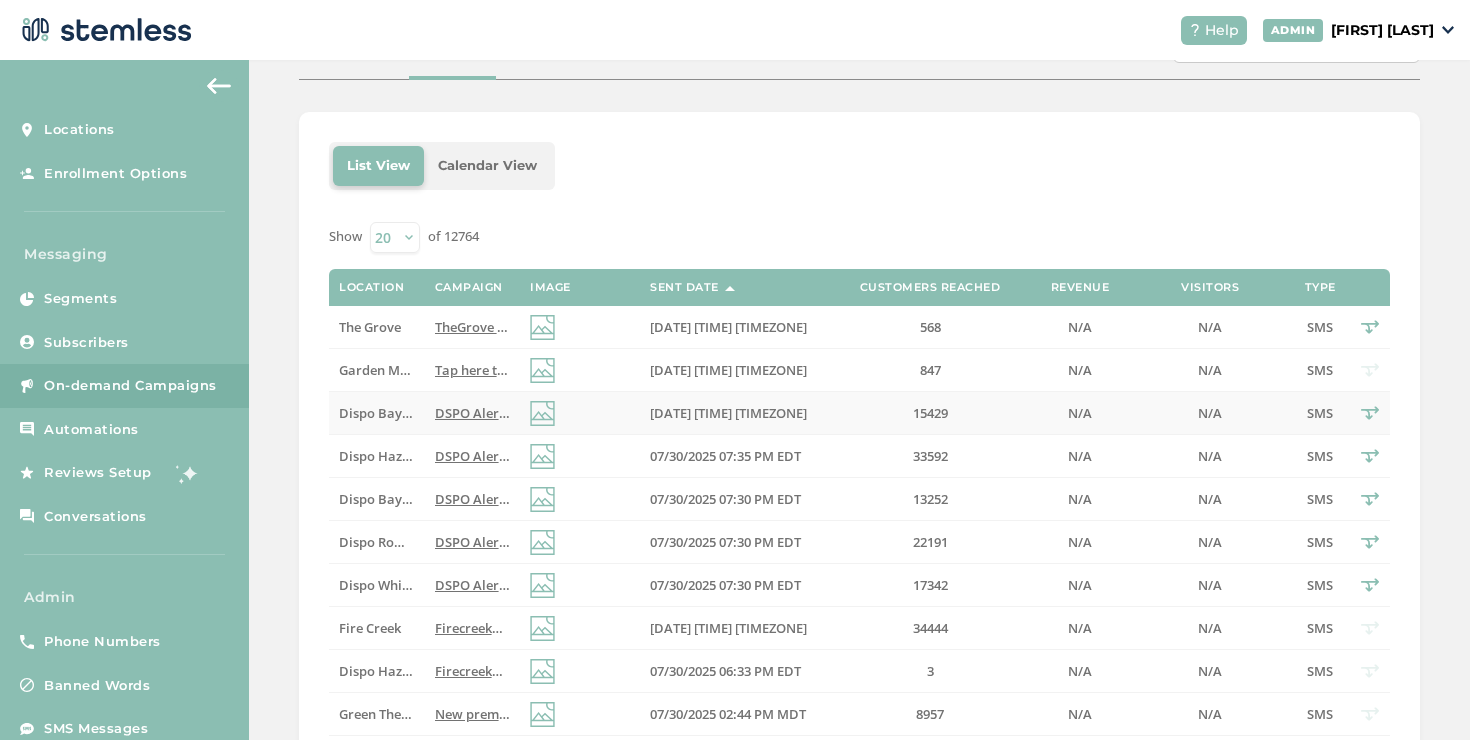 click on "Dispo Bay City South" at bounding box center (403, 413) 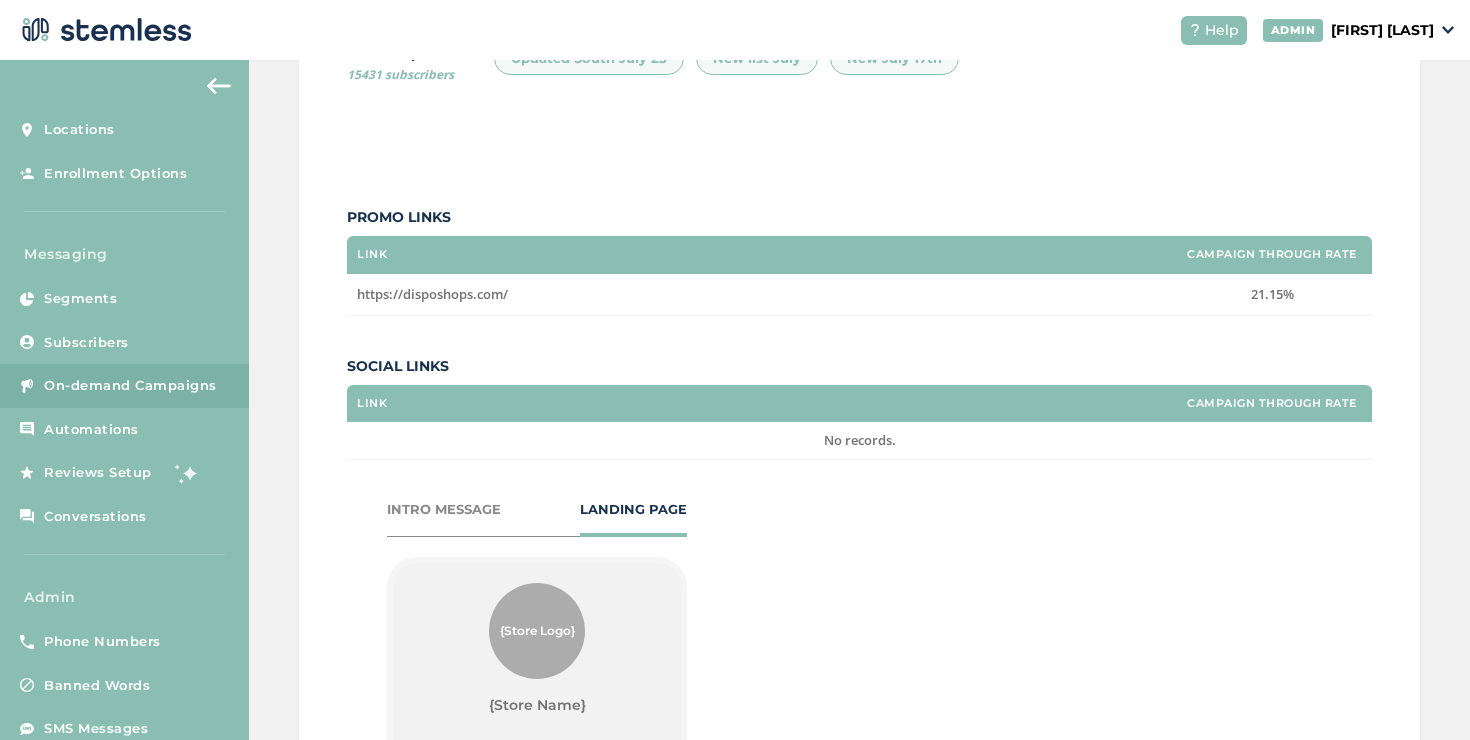 scroll, scrollTop: 638, scrollLeft: 0, axis: vertical 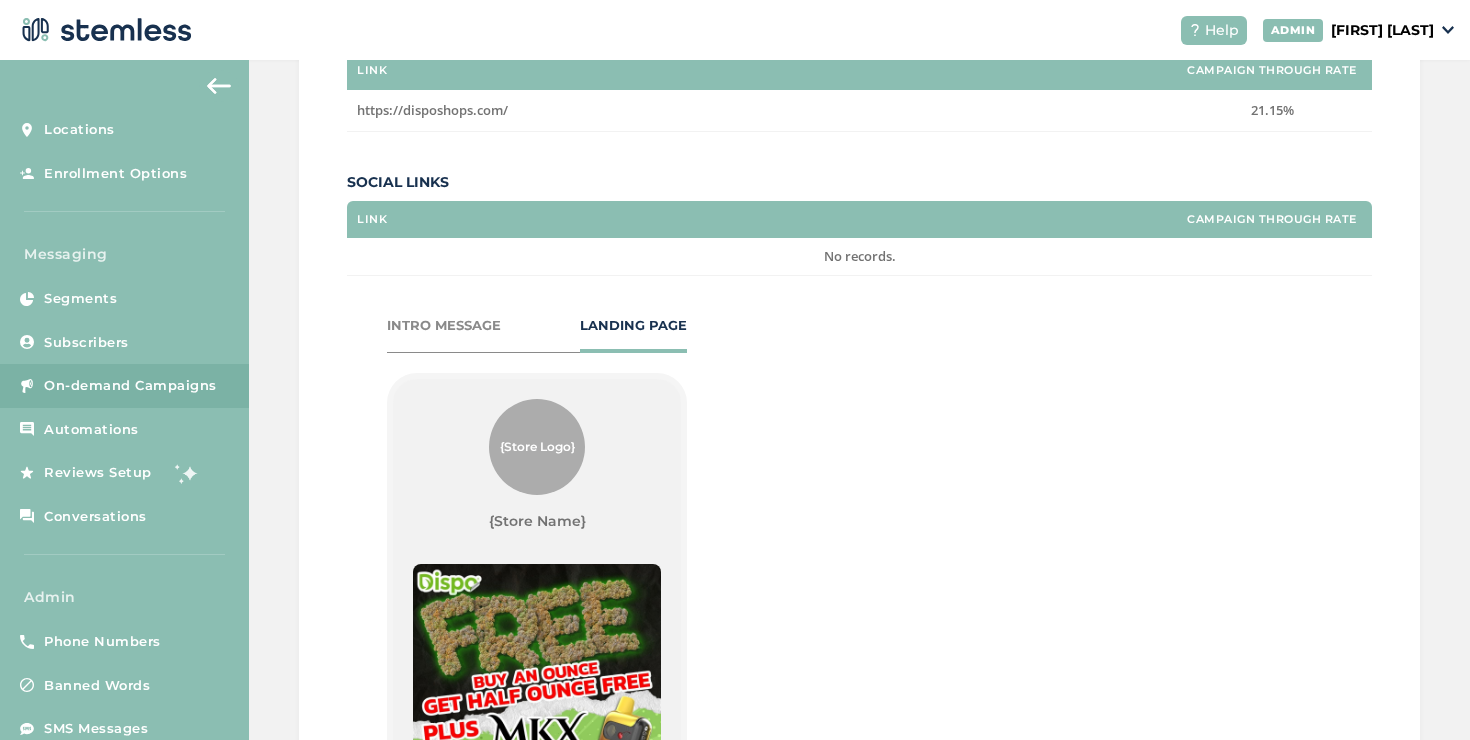 click on "INTRO MESSAGE   LANDING PAGE" at bounding box center [537, 334] 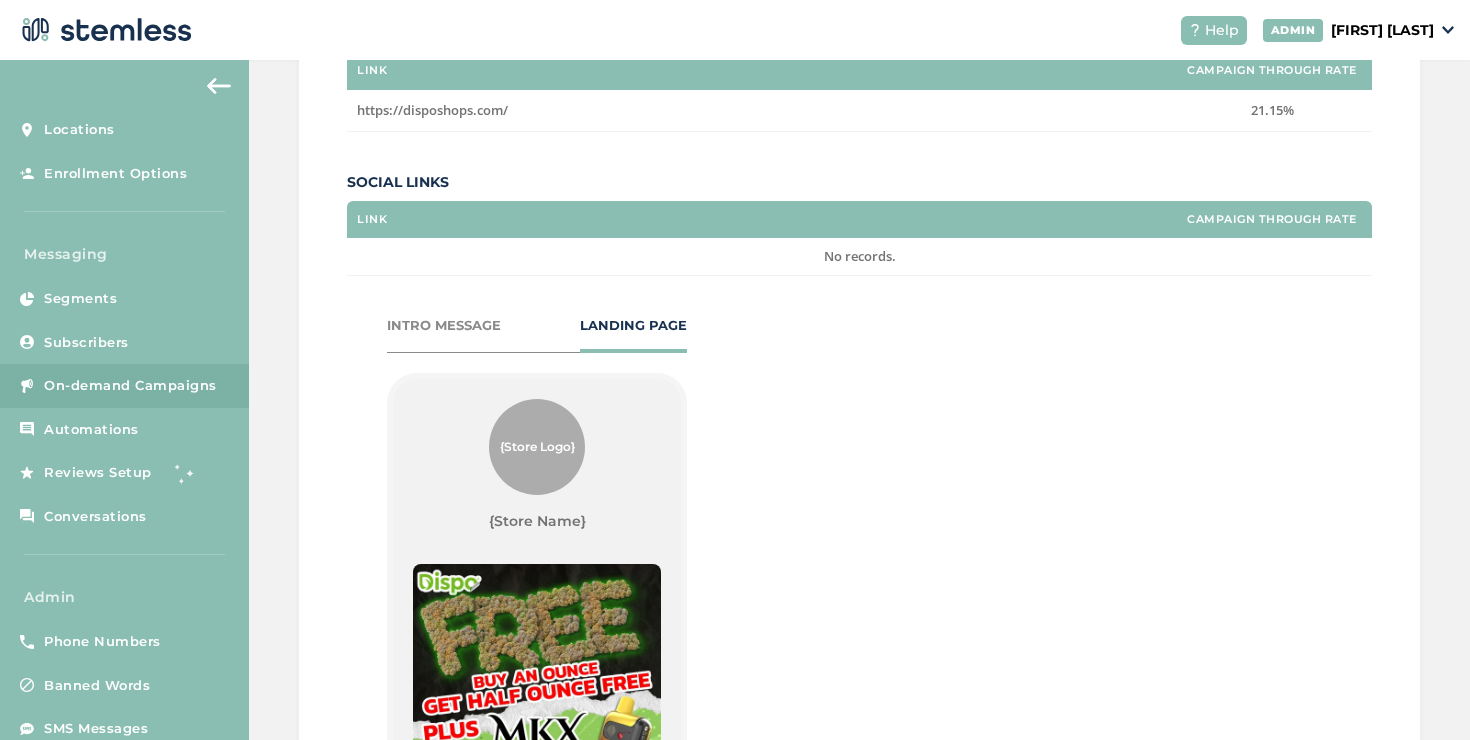 click on "INTRO MESSAGE" at bounding box center [444, 326] 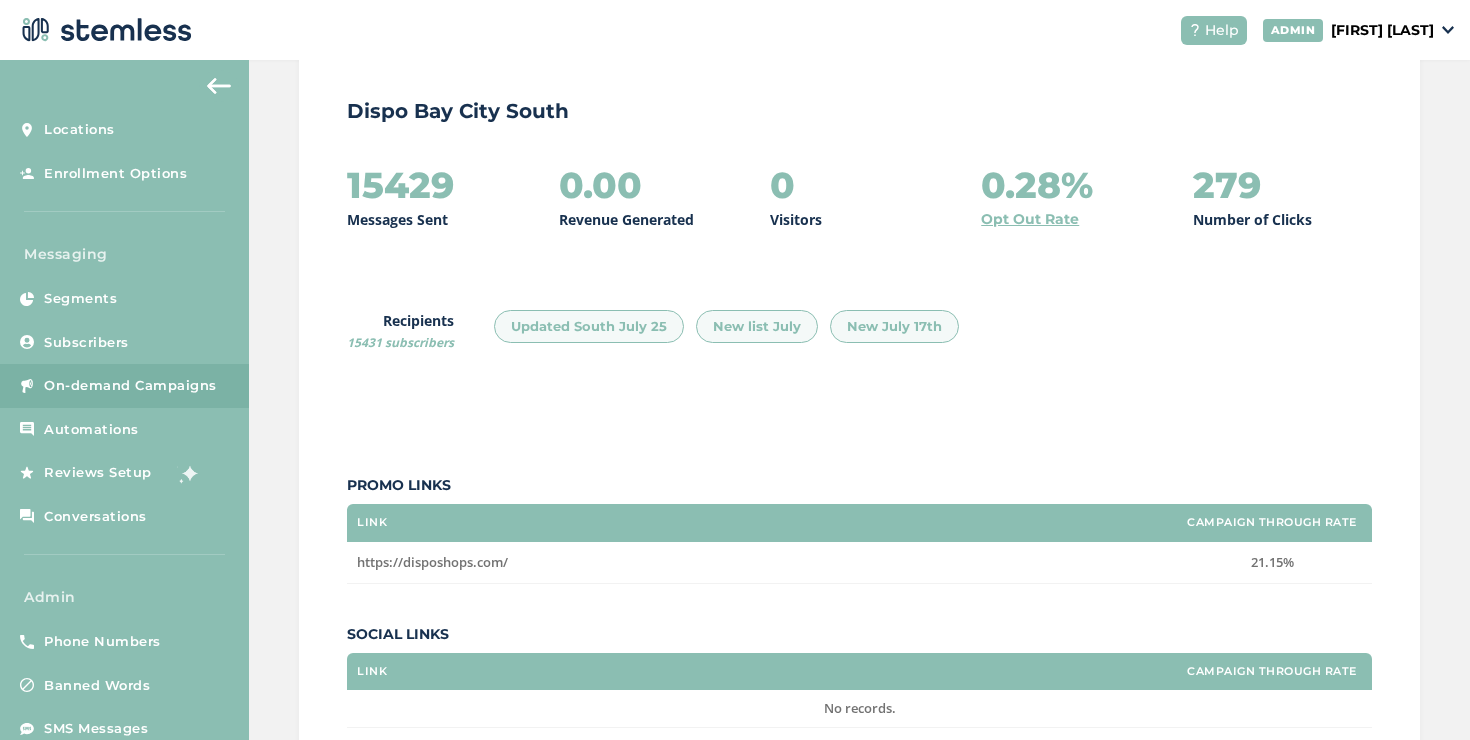 scroll, scrollTop: 0, scrollLeft: 0, axis: both 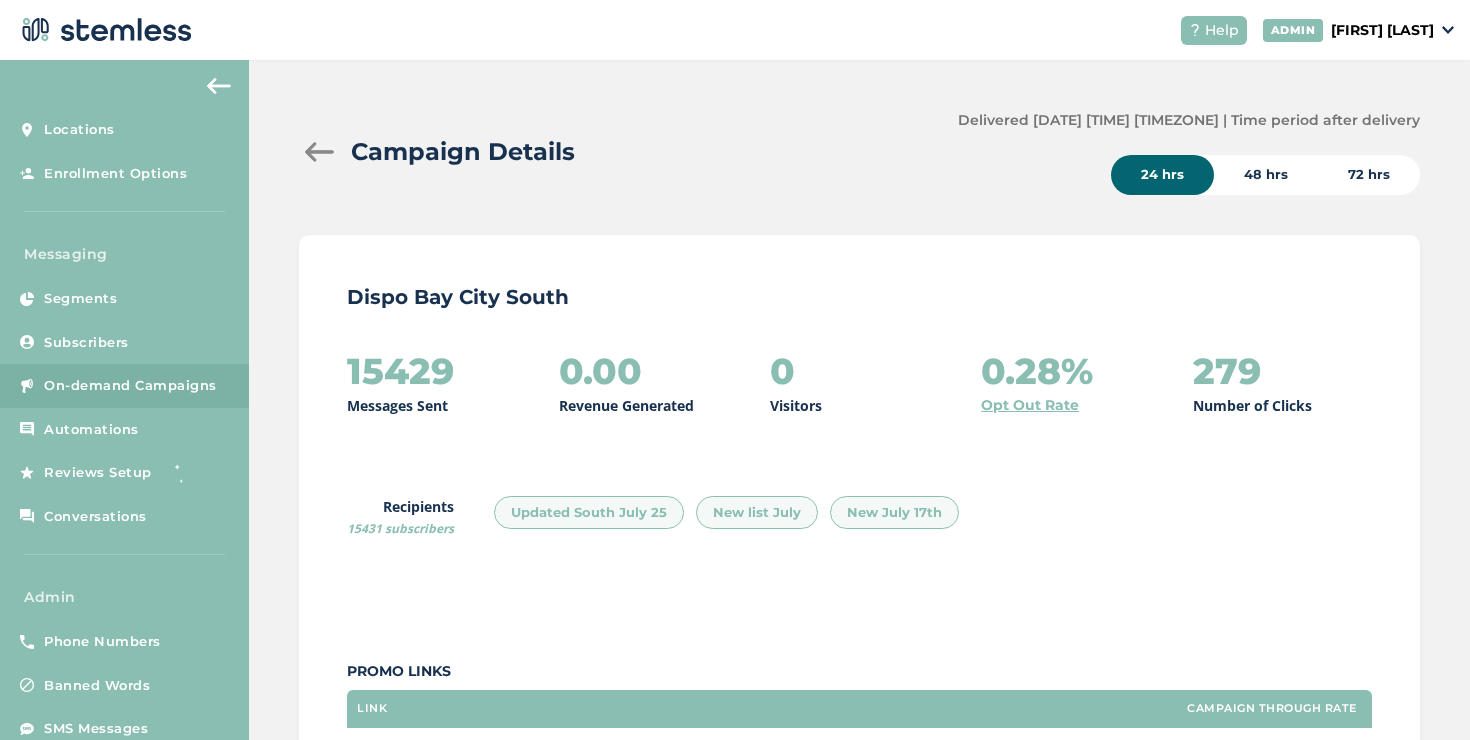 click at bounding box center [319, 152] 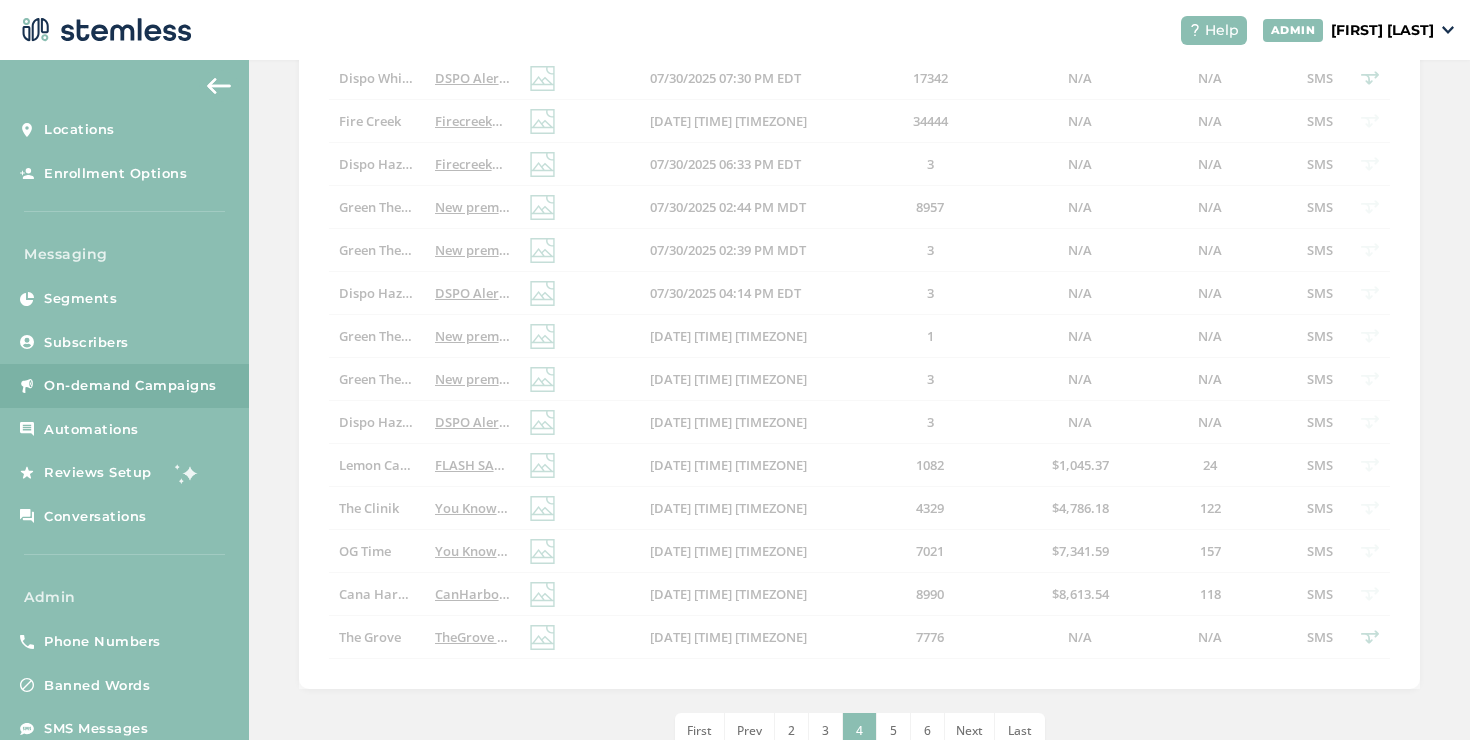 scroll, scrollTop: 800, scrollLeft: 0, axis: vertical 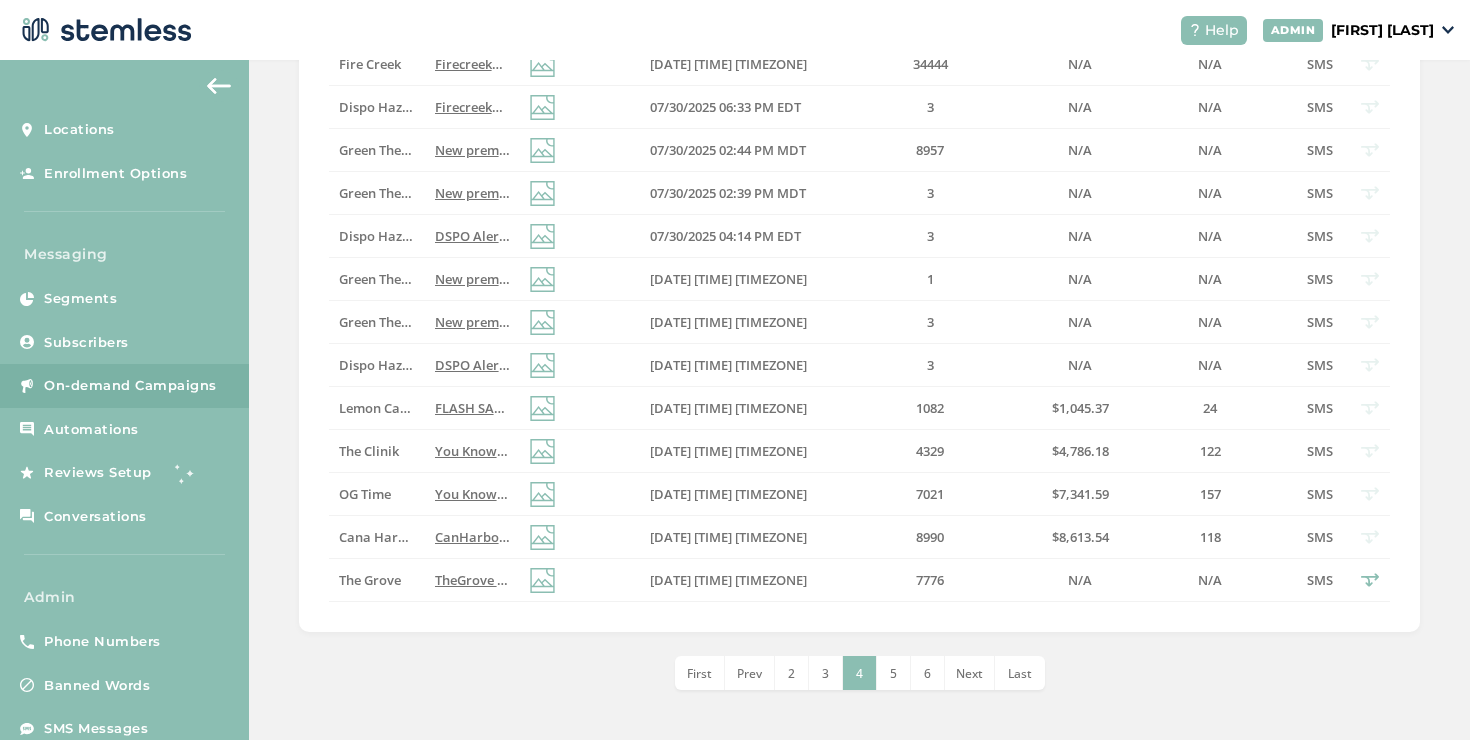 click on "2" at bounding box center [792, 673] 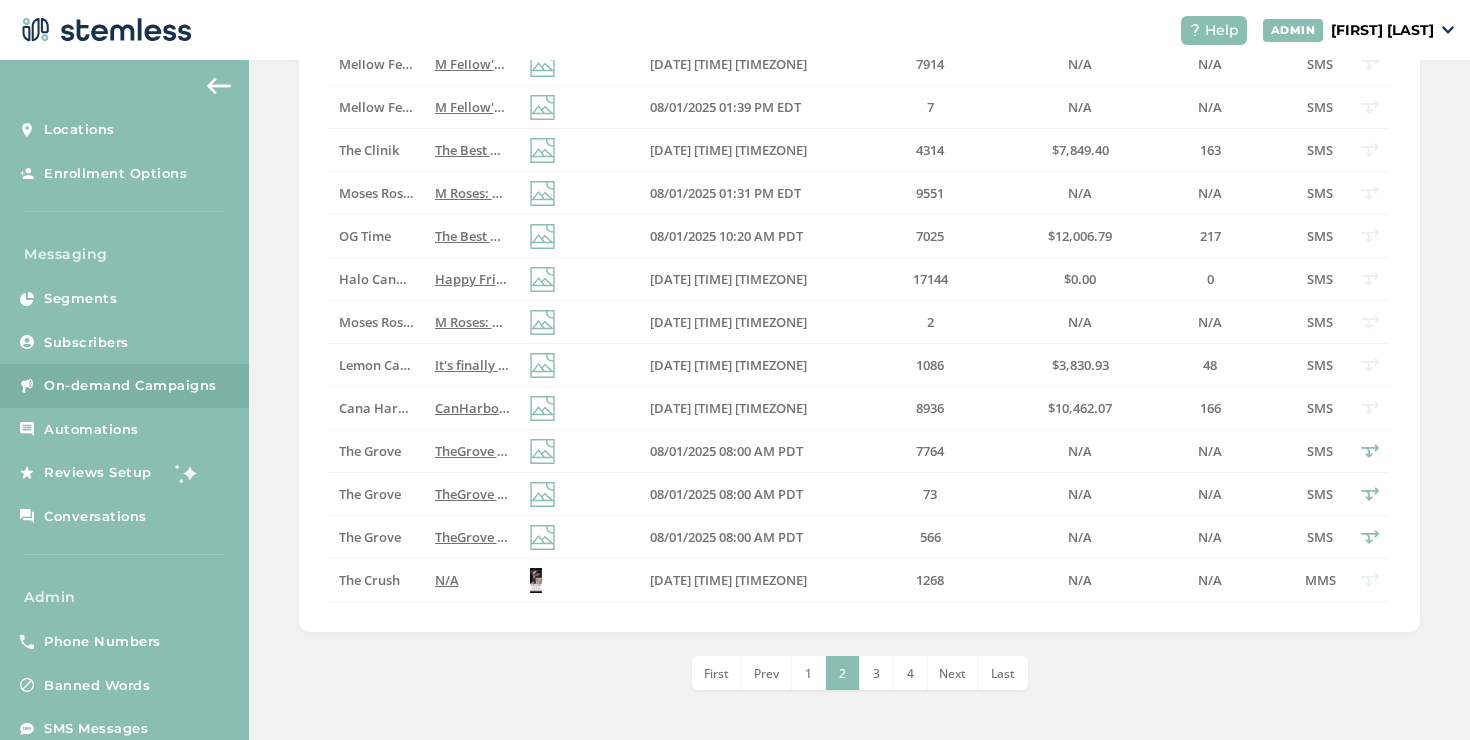 click on "1" at bounding box center (809, 673) 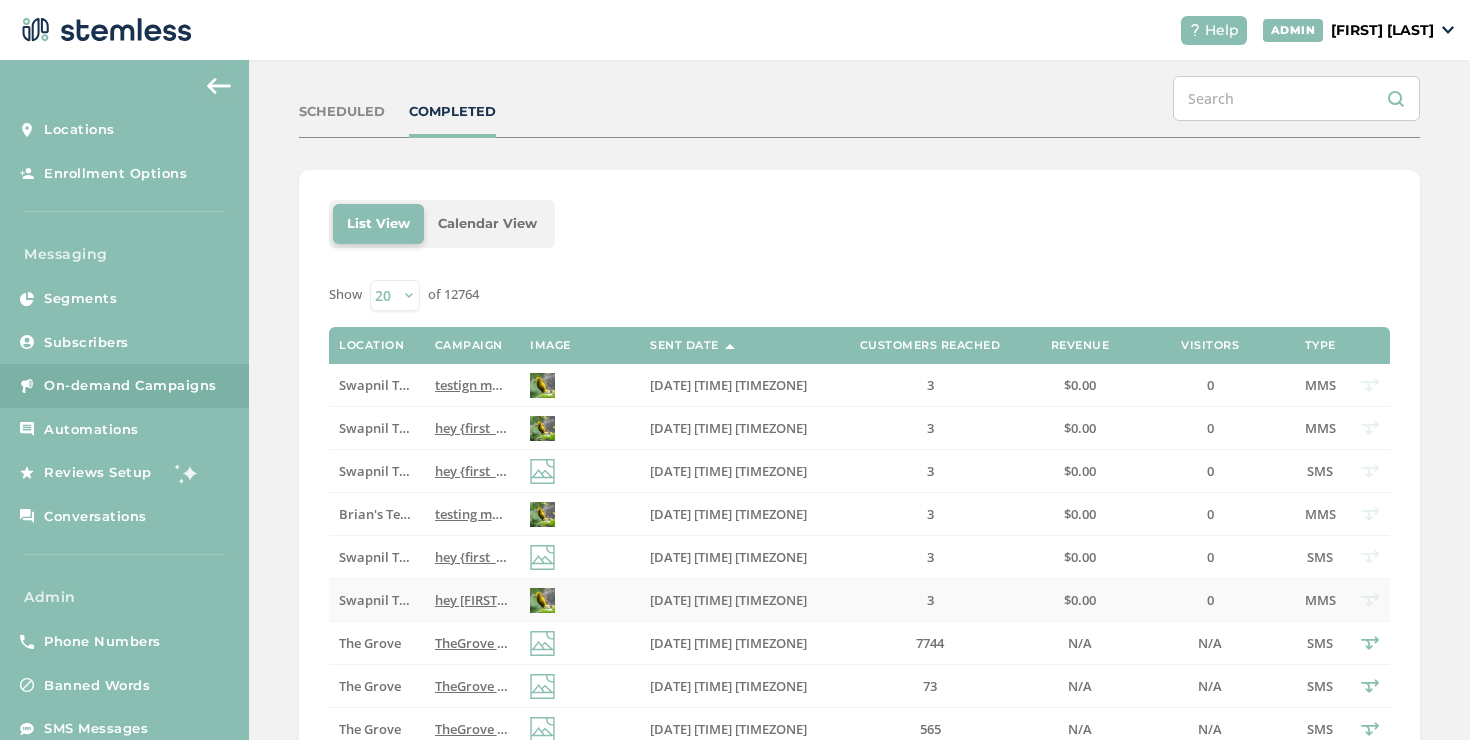 scroll, scrollTop: 272, scrollLeft: 0, axis: vertical 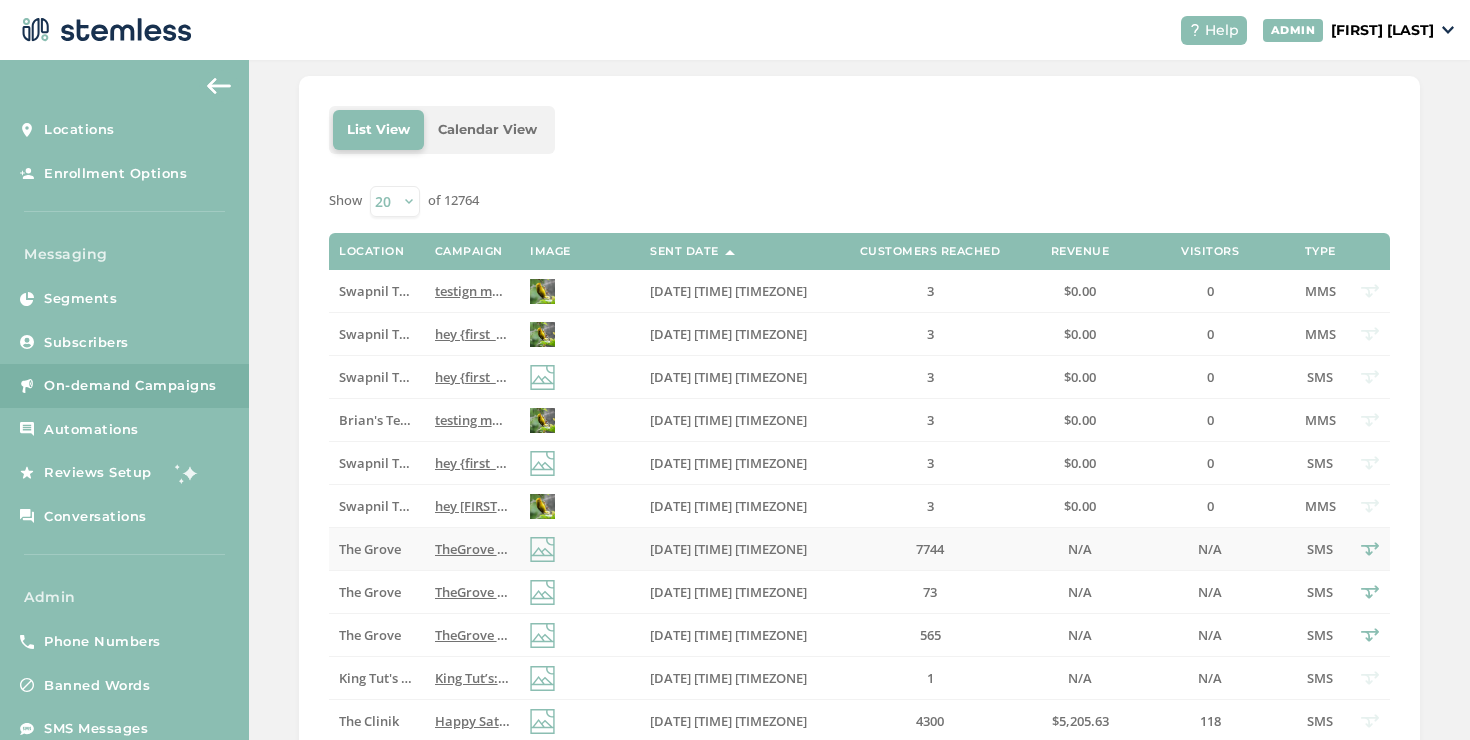 click on "The Grove" at bounding box center (376, 549) 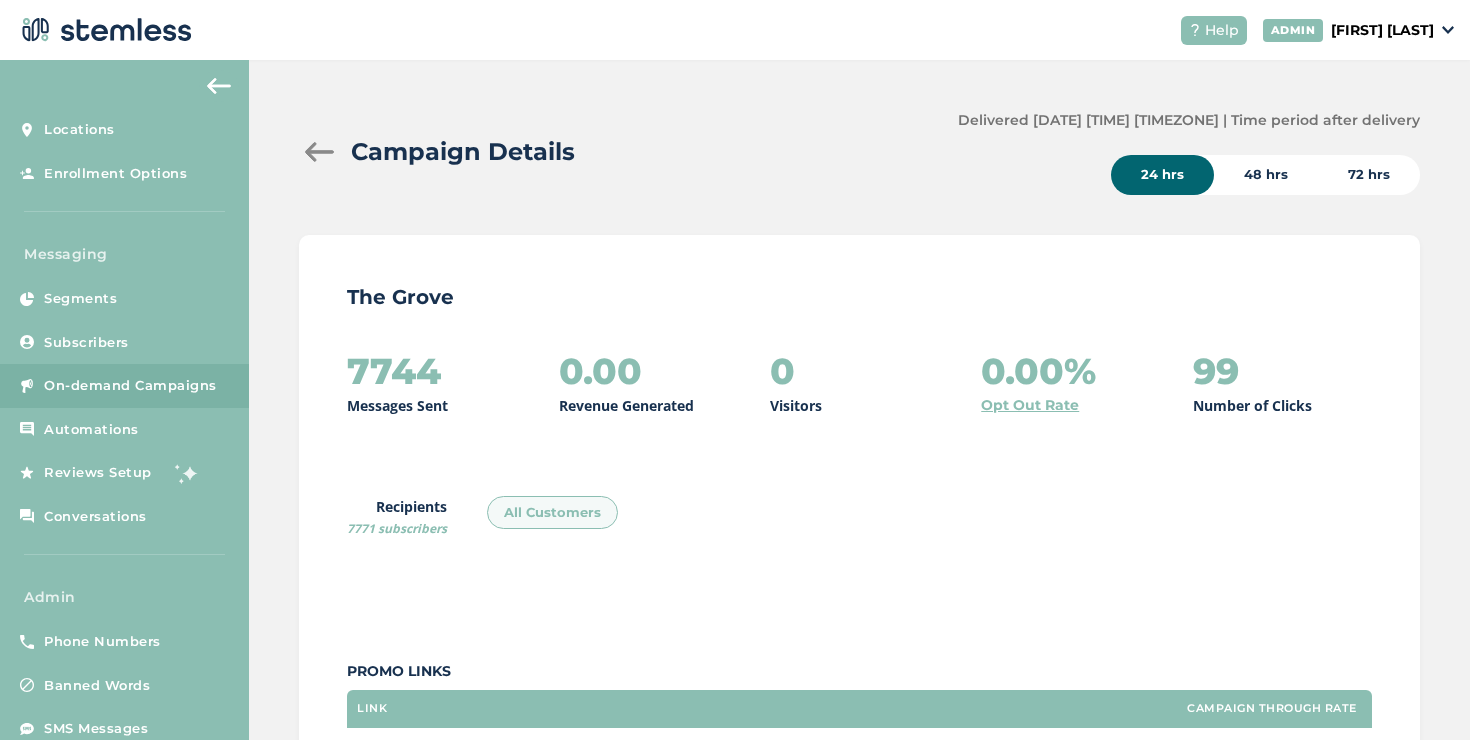 scroll, scrollTop: 523, scrollLeft: 0, axis: vertical 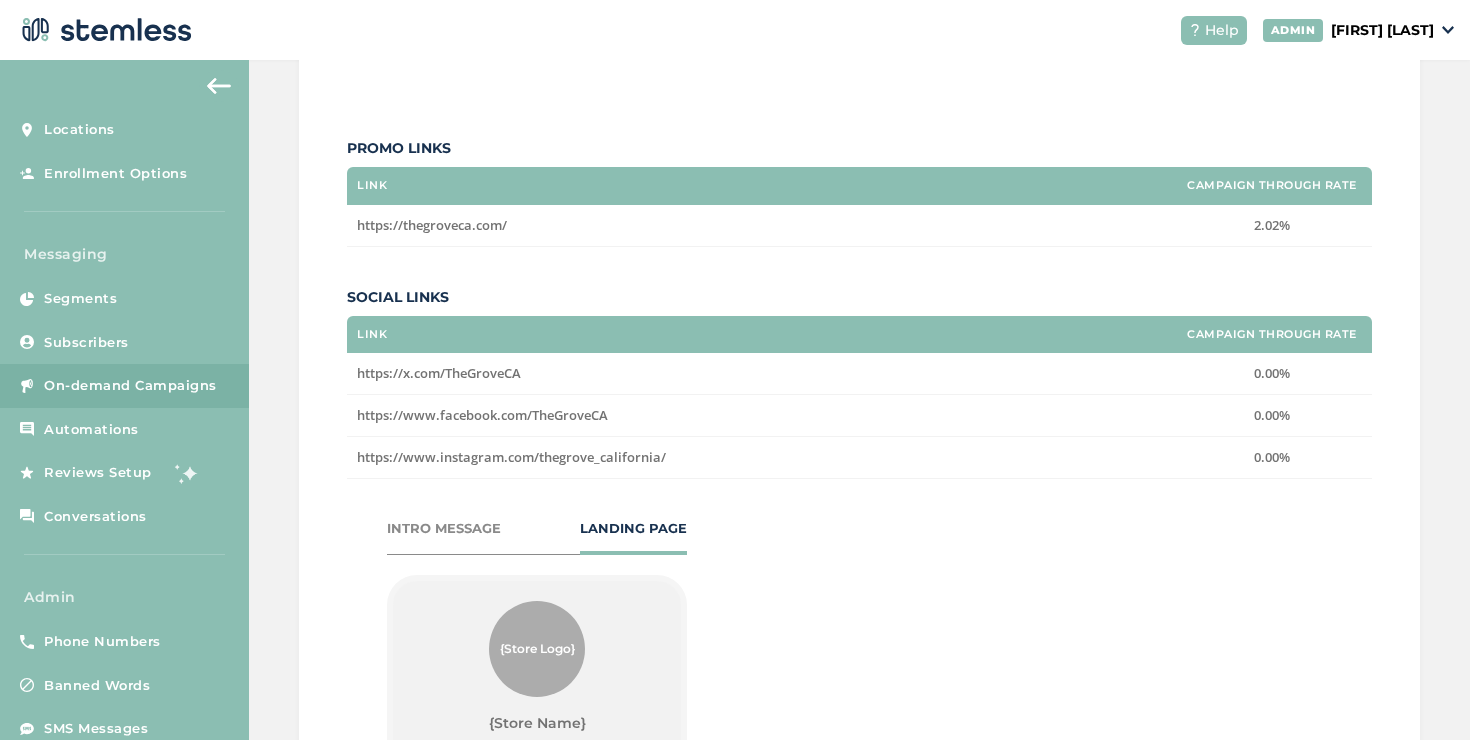 click on "INTRO MESSAGE" at bounding box center [444, 529] 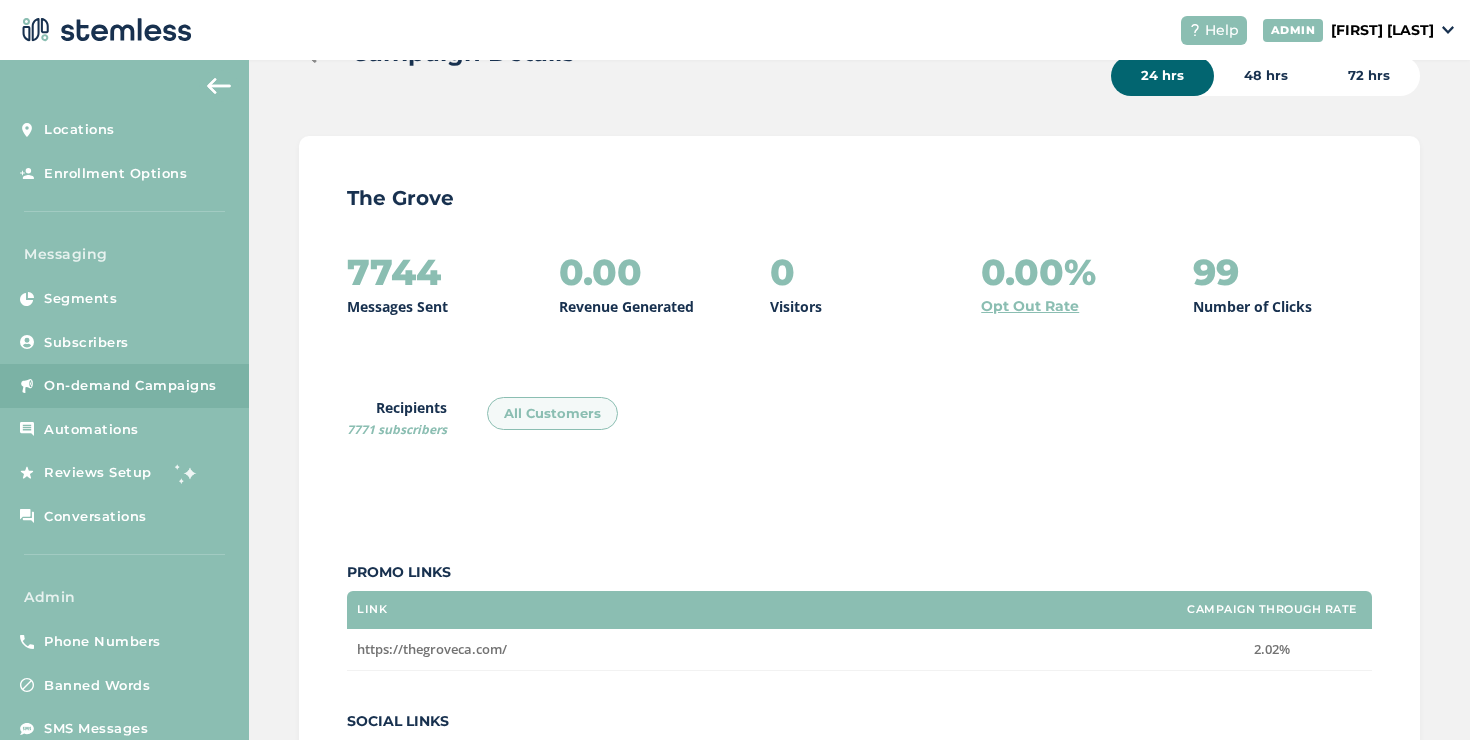 scroll, scrollTop: 0, scrollLeft: 0, axis: both 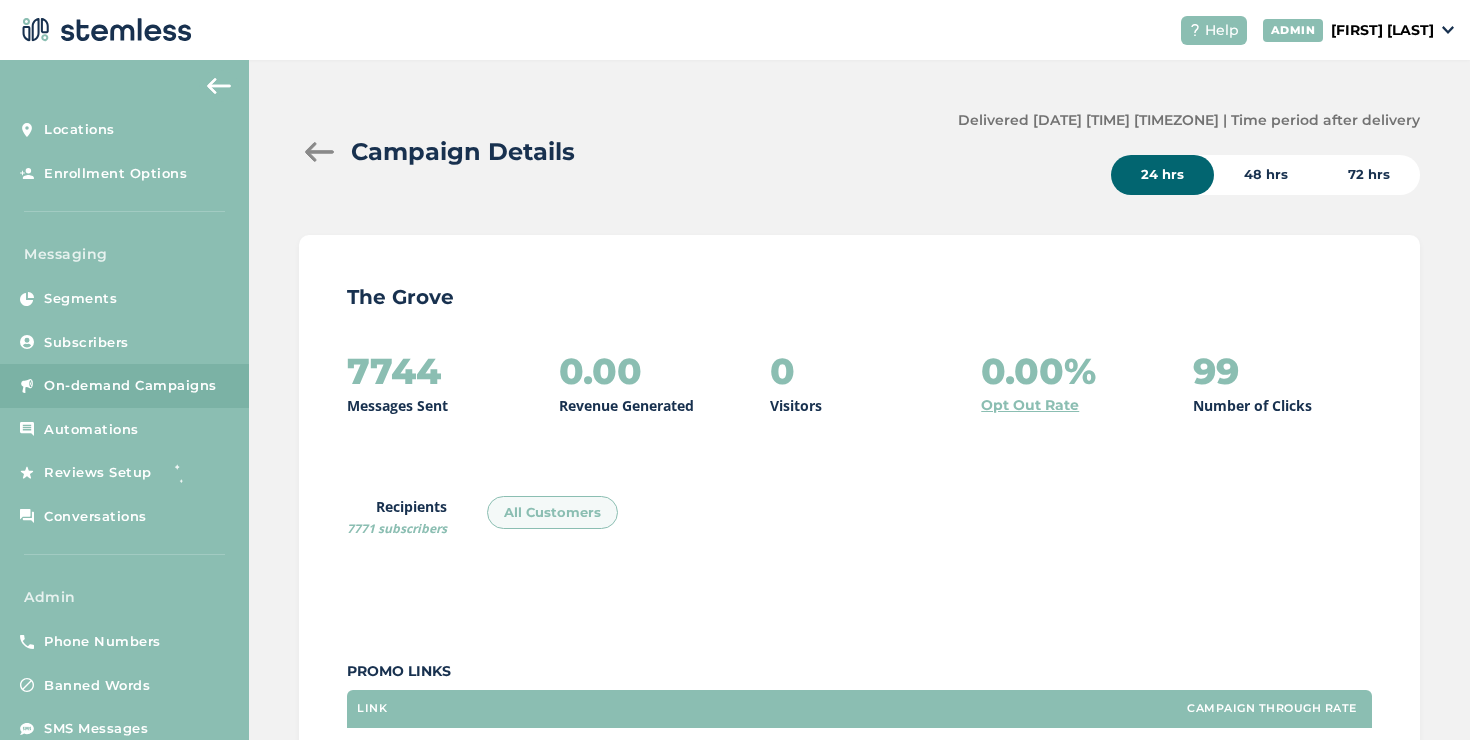 click on "Campaign Details" at bounding box center (620, 152) 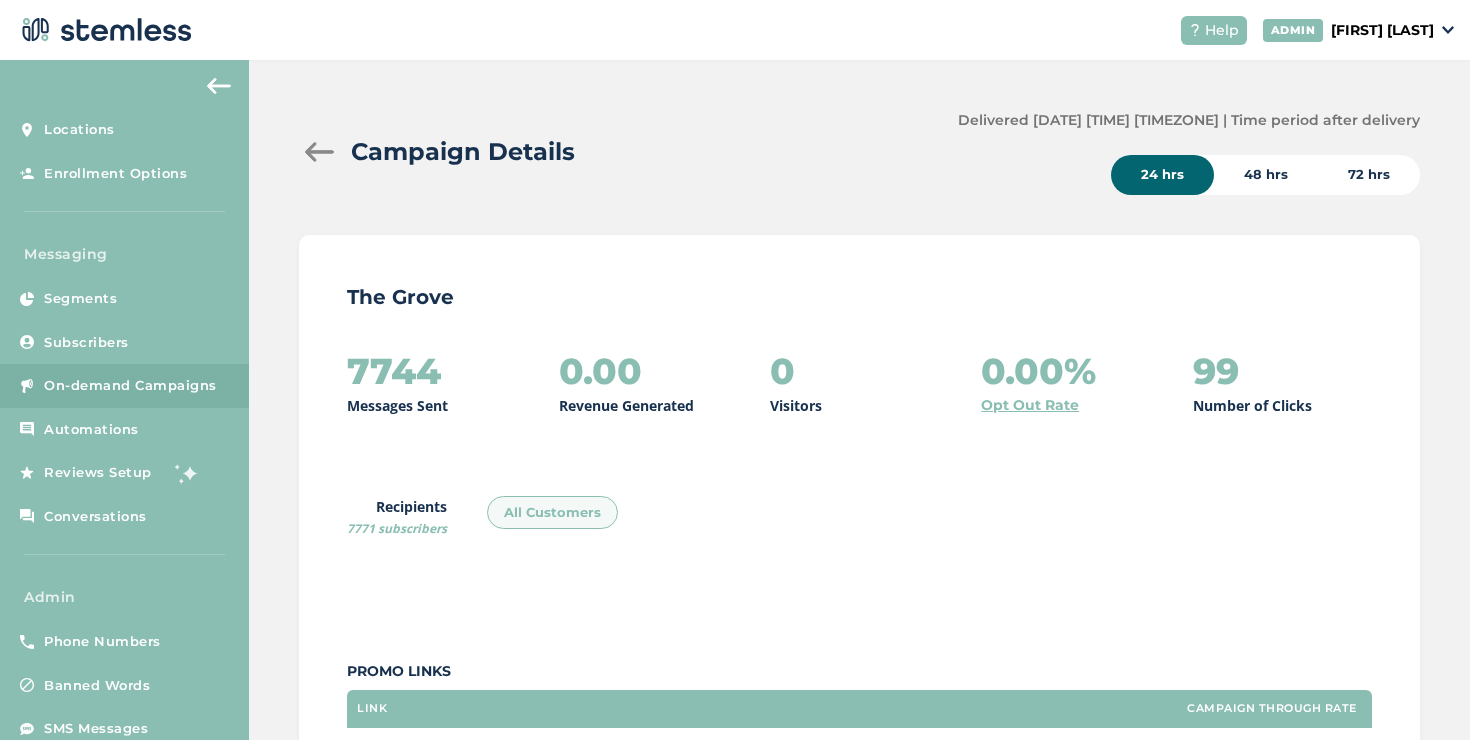 click at bounding box center [319, 152] 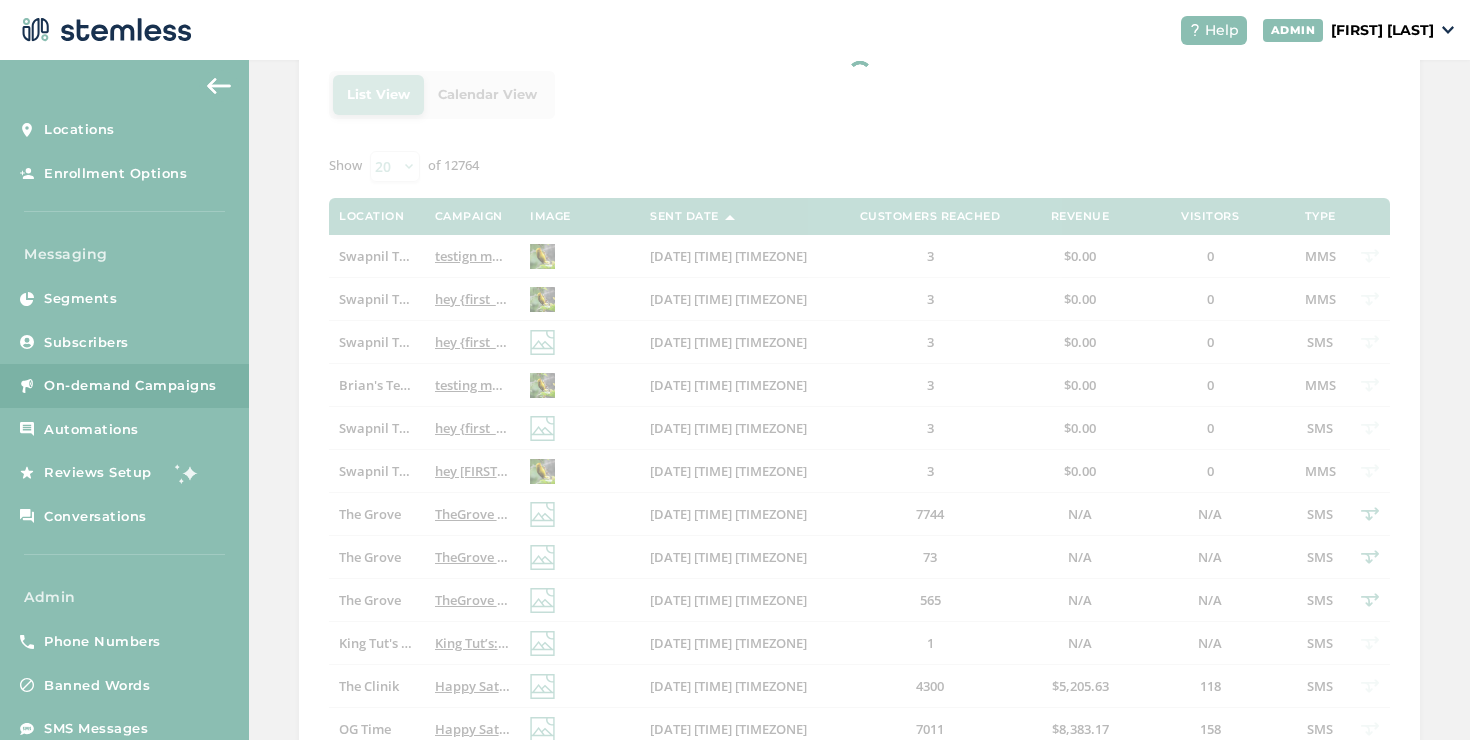 scroll, scrollTop: 440, scrollLeft: 0, axis: vertical 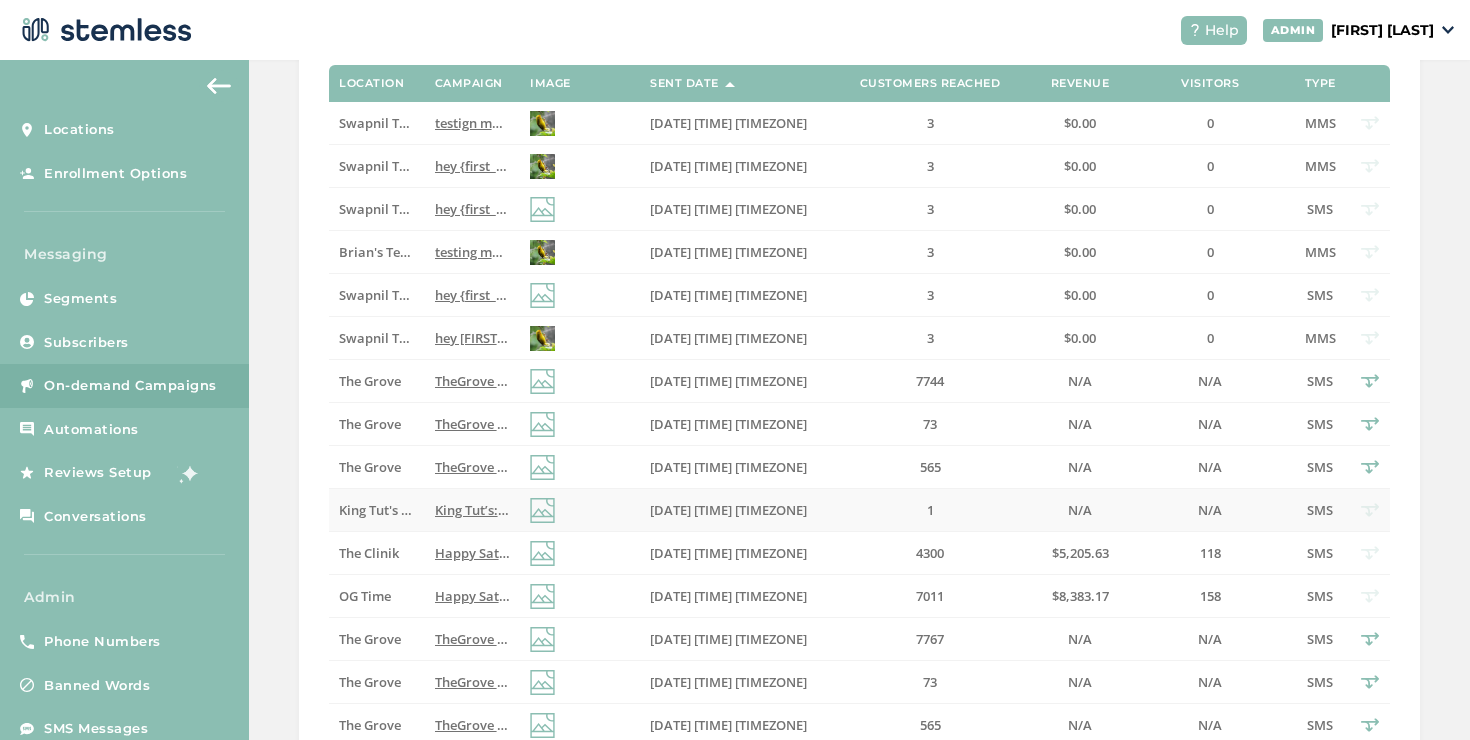 click on "King Tut's Cannabis" at bounding box center (399, 510) 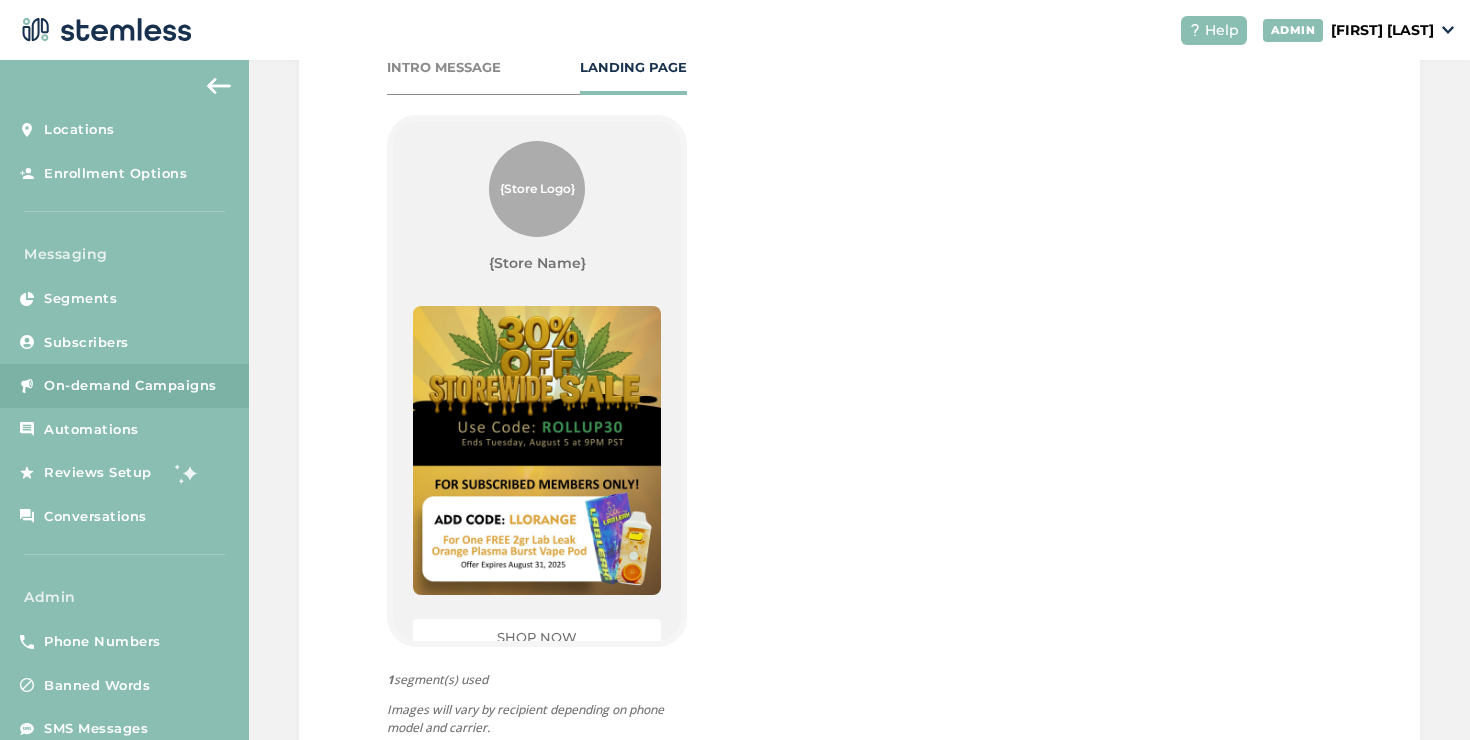 scroll, scrollTop: 802, scrollLeft: 0, axis: vertical 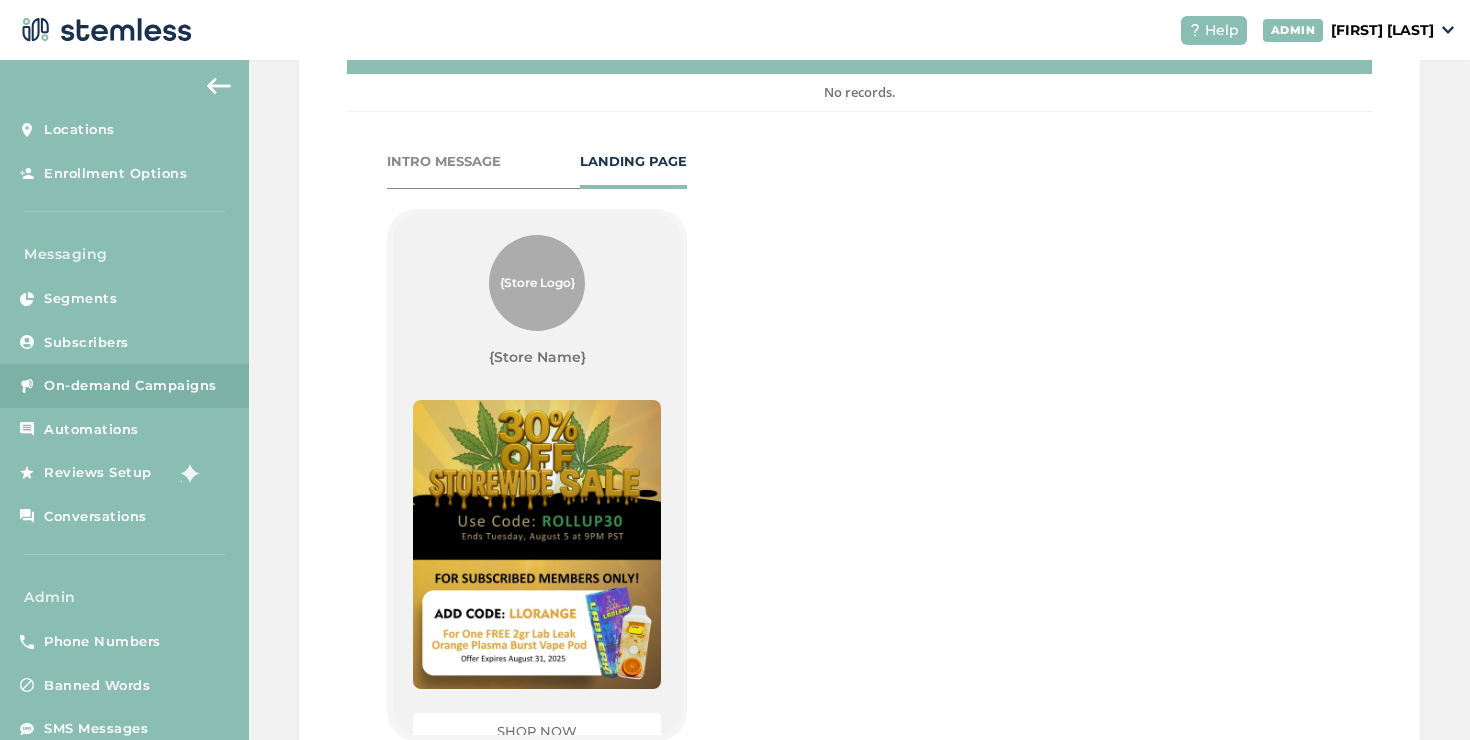 click on "INTRO MESSAGE   LANDING PAGE" at bounding box center [537, 170] 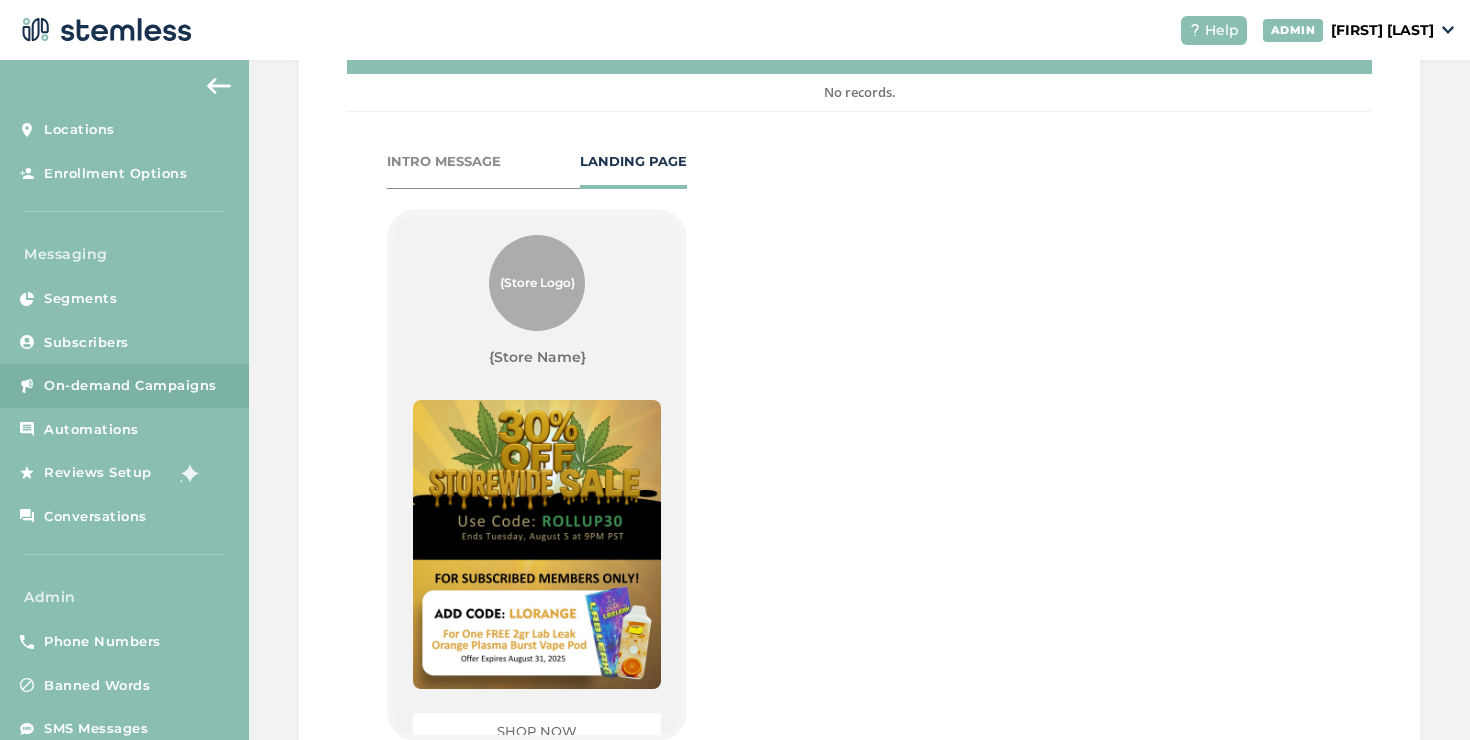 click on "INTRO MESSAGE" at bounding box center [444, 162] 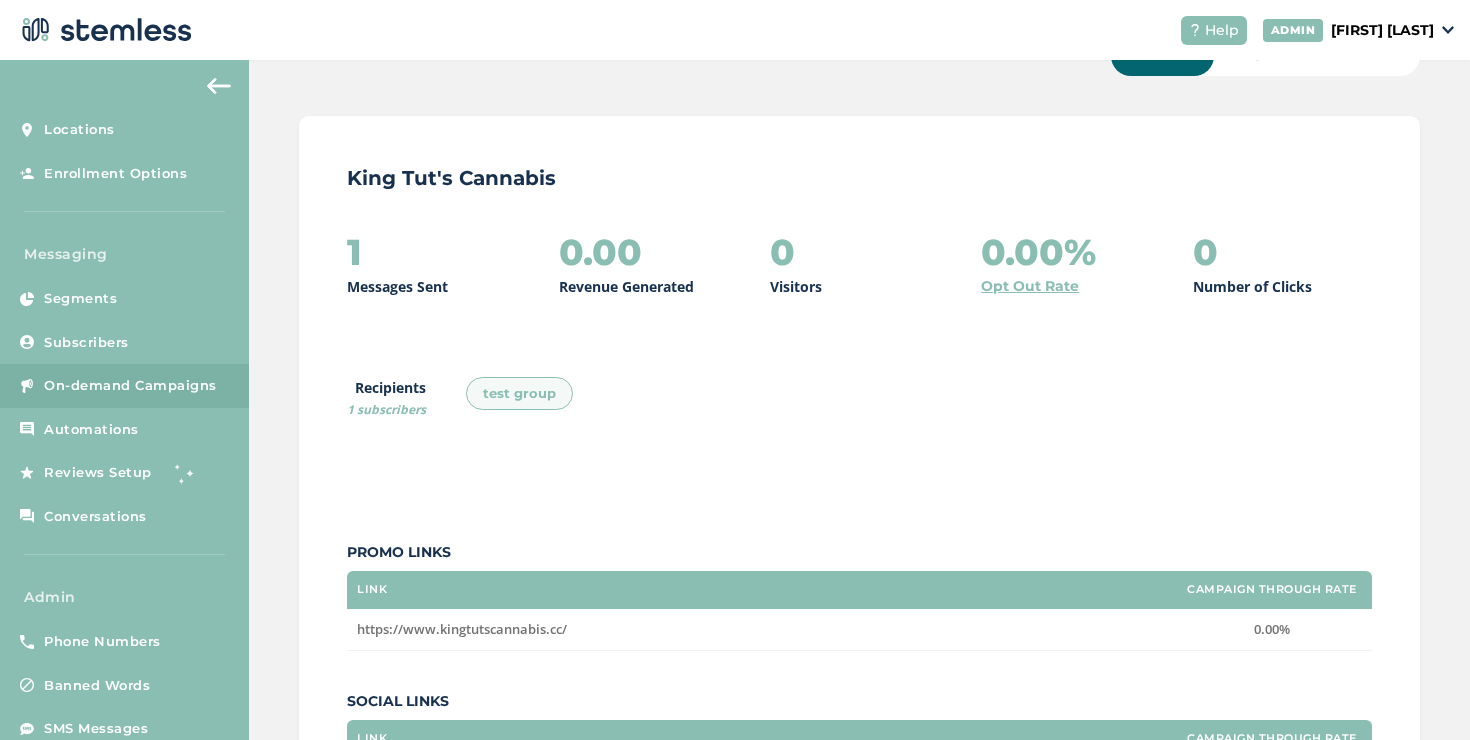 scroll, scrollTop: 63, scrollLeft: 0, axis: vertical 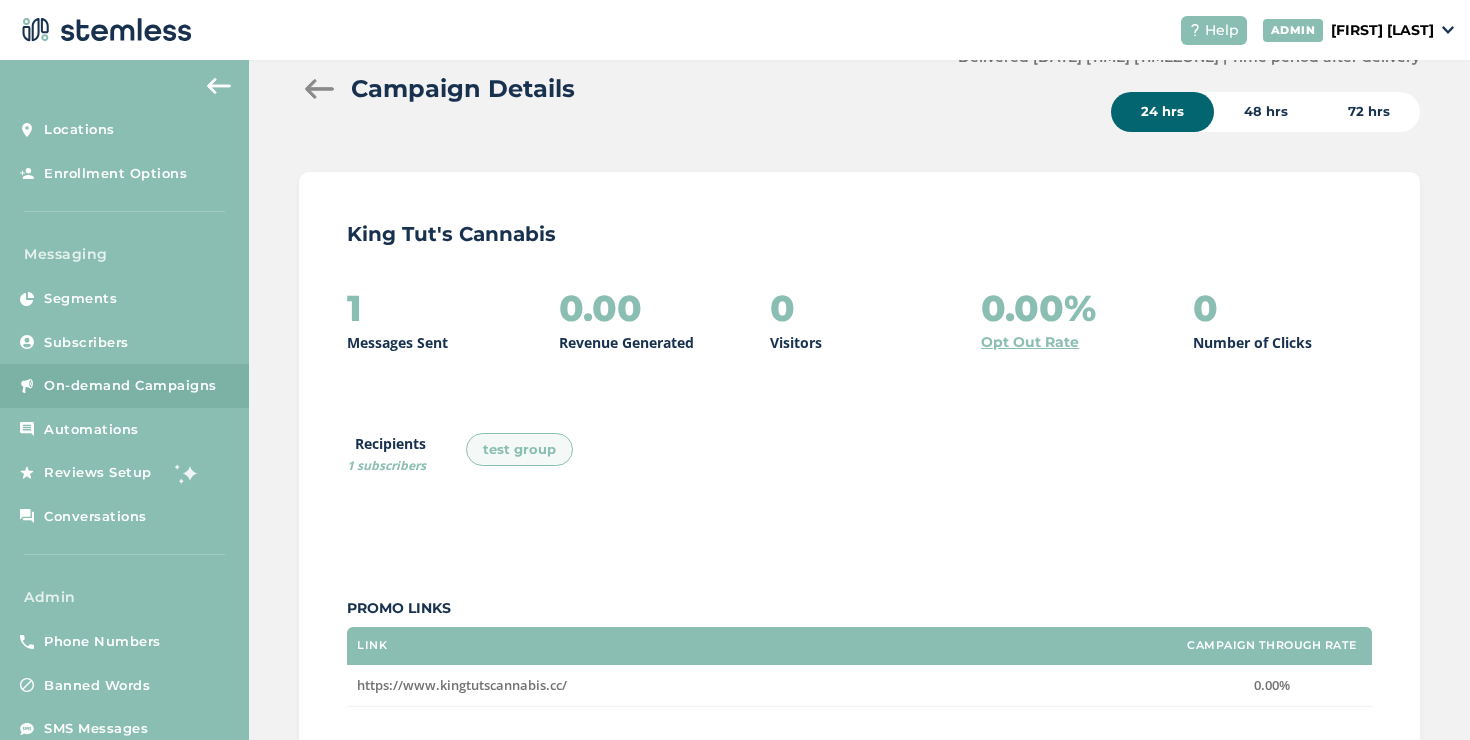 click at bounding box center [319, 89] 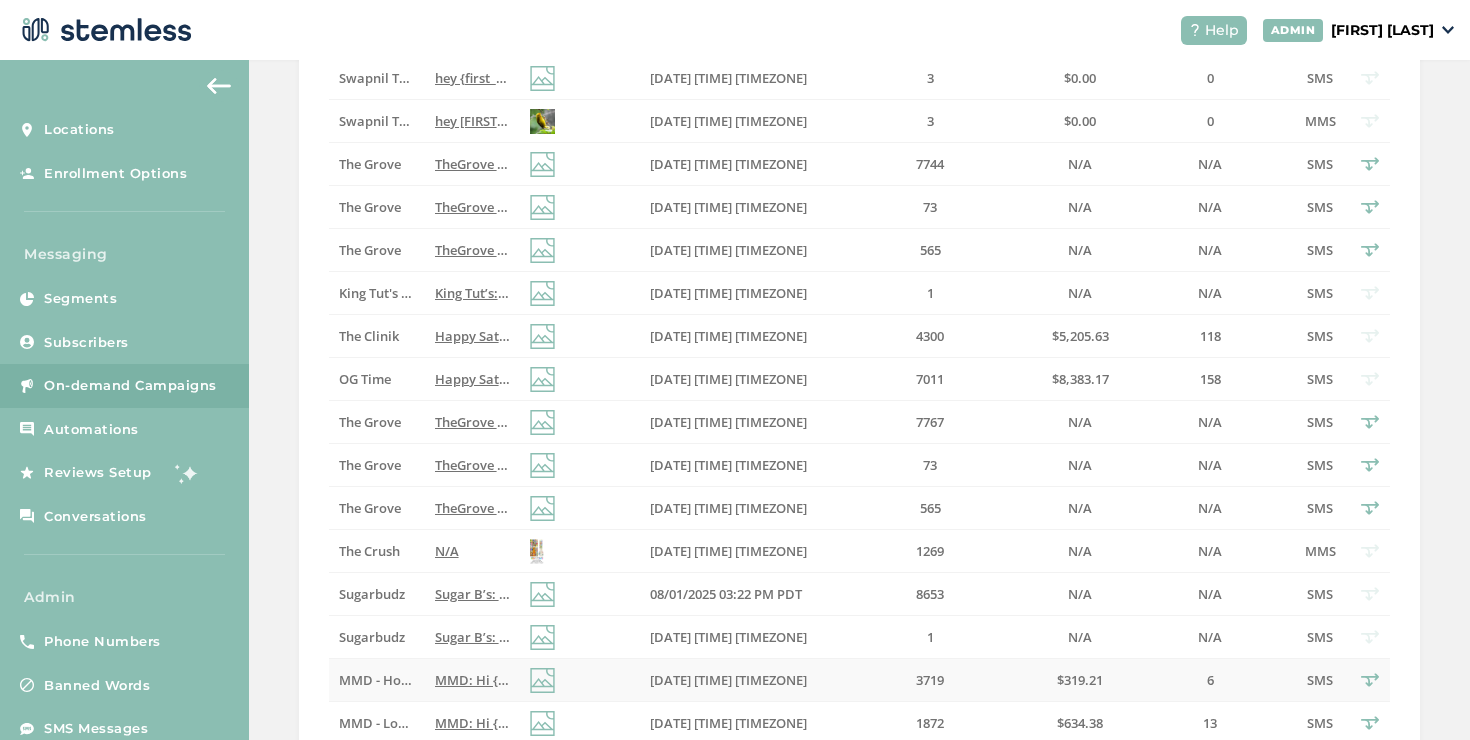scroll, scrollTop: 658, scrollLeft: 0, axis: vertical 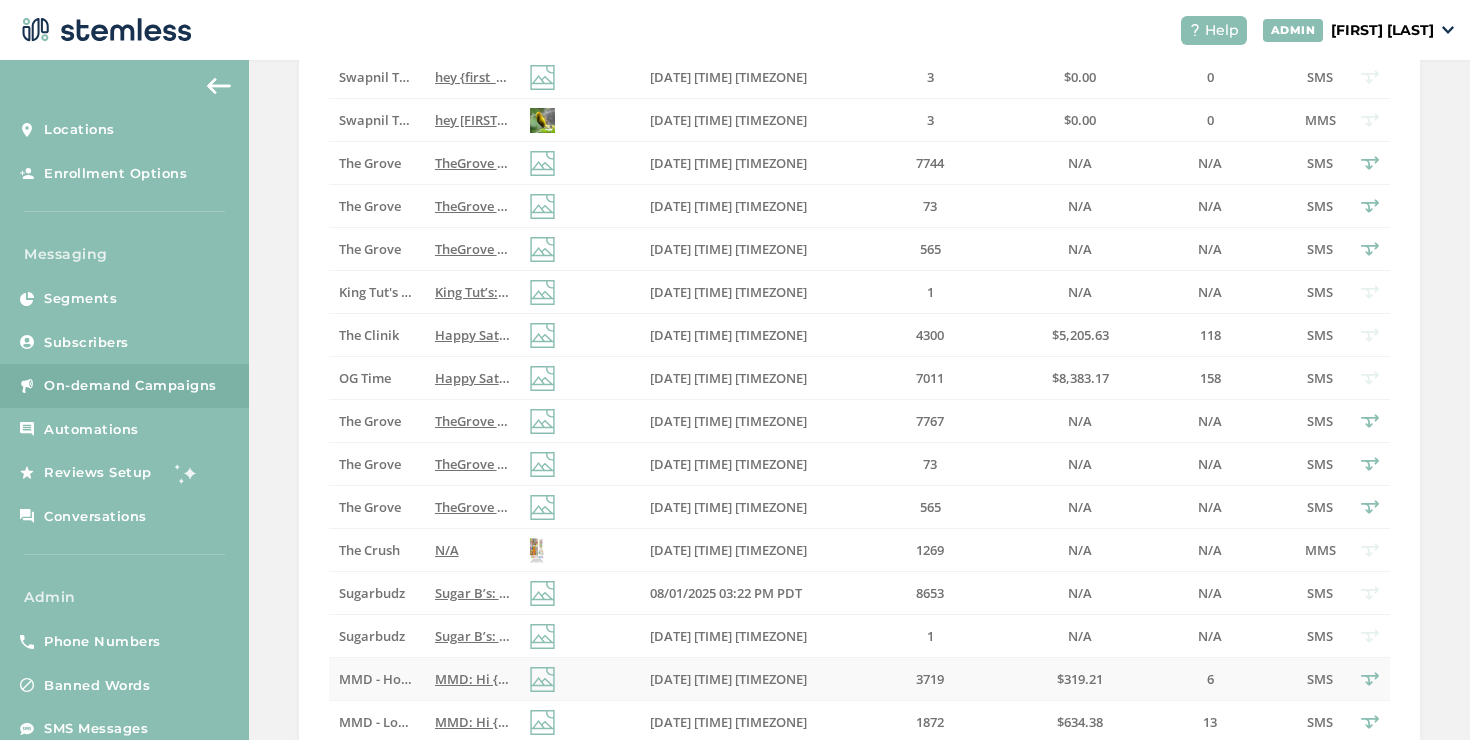 click on "MMD - Hollywood" at bounding box center (395, 679) 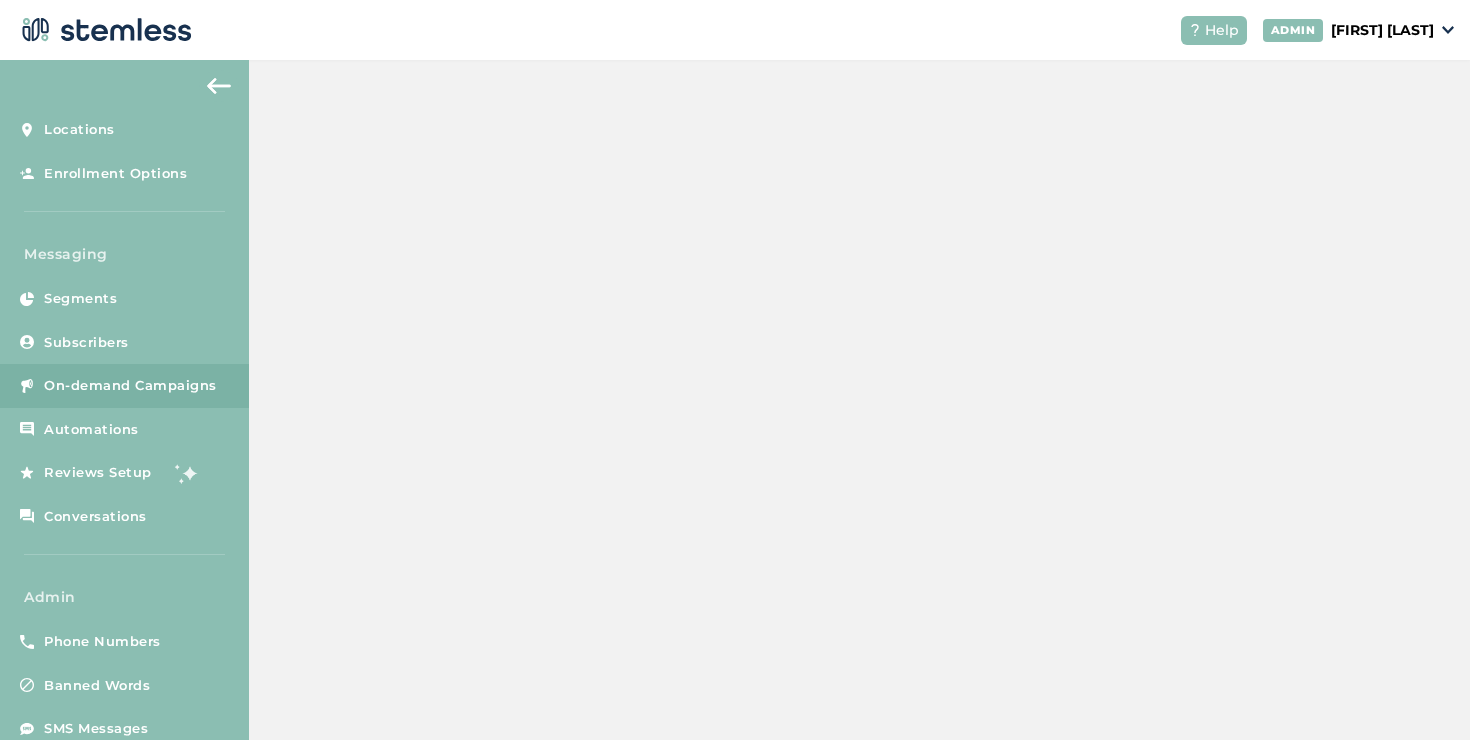 scroll, scrollTop: 0, scrollLeft: 0, axis: both 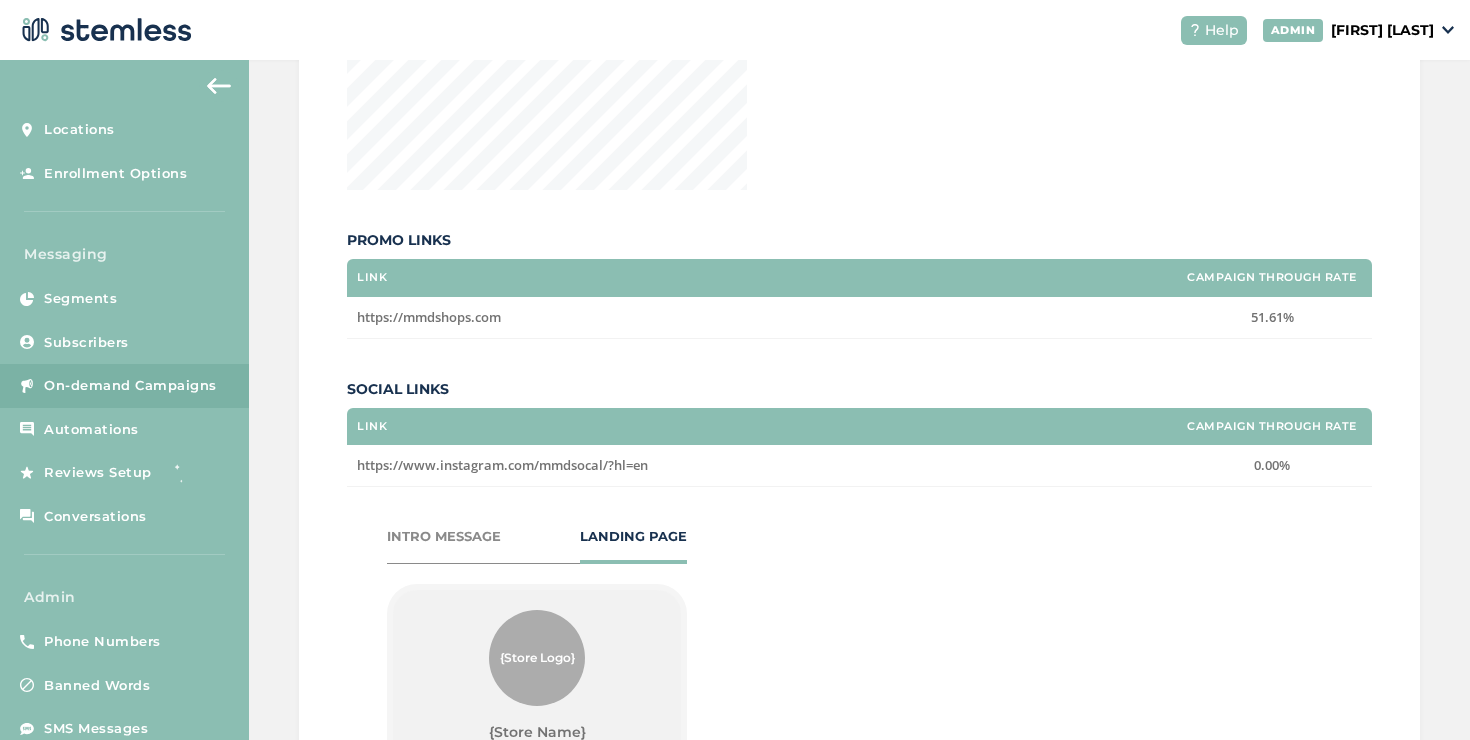 click on "INTRO MESSAGE" at bounding box center [444, 537] 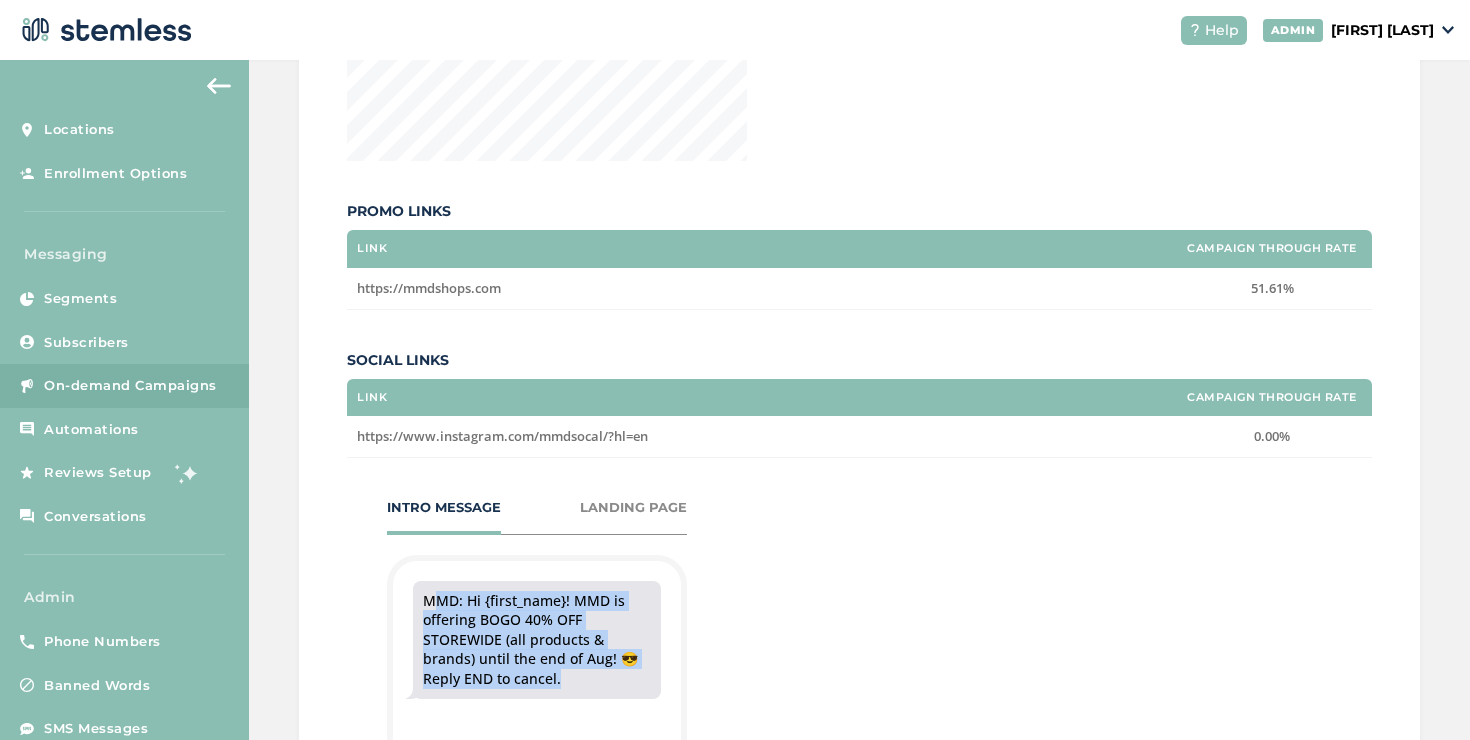 drag, startPoint x: 571, startPoint y: 677, endPoint x: 424, endPoint y: 588, distance: 171.84296 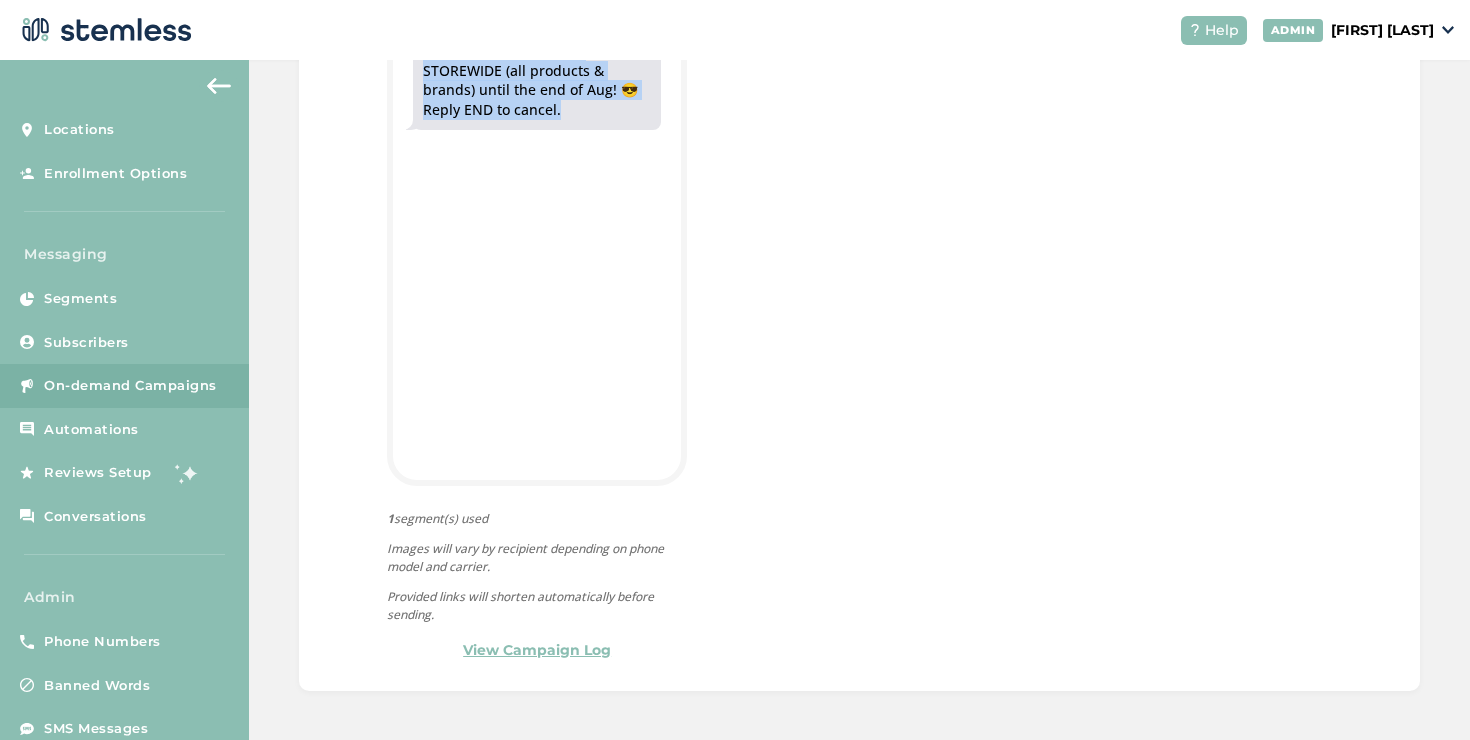 click on "View Campaign Log" at bounding box center [537, 650] 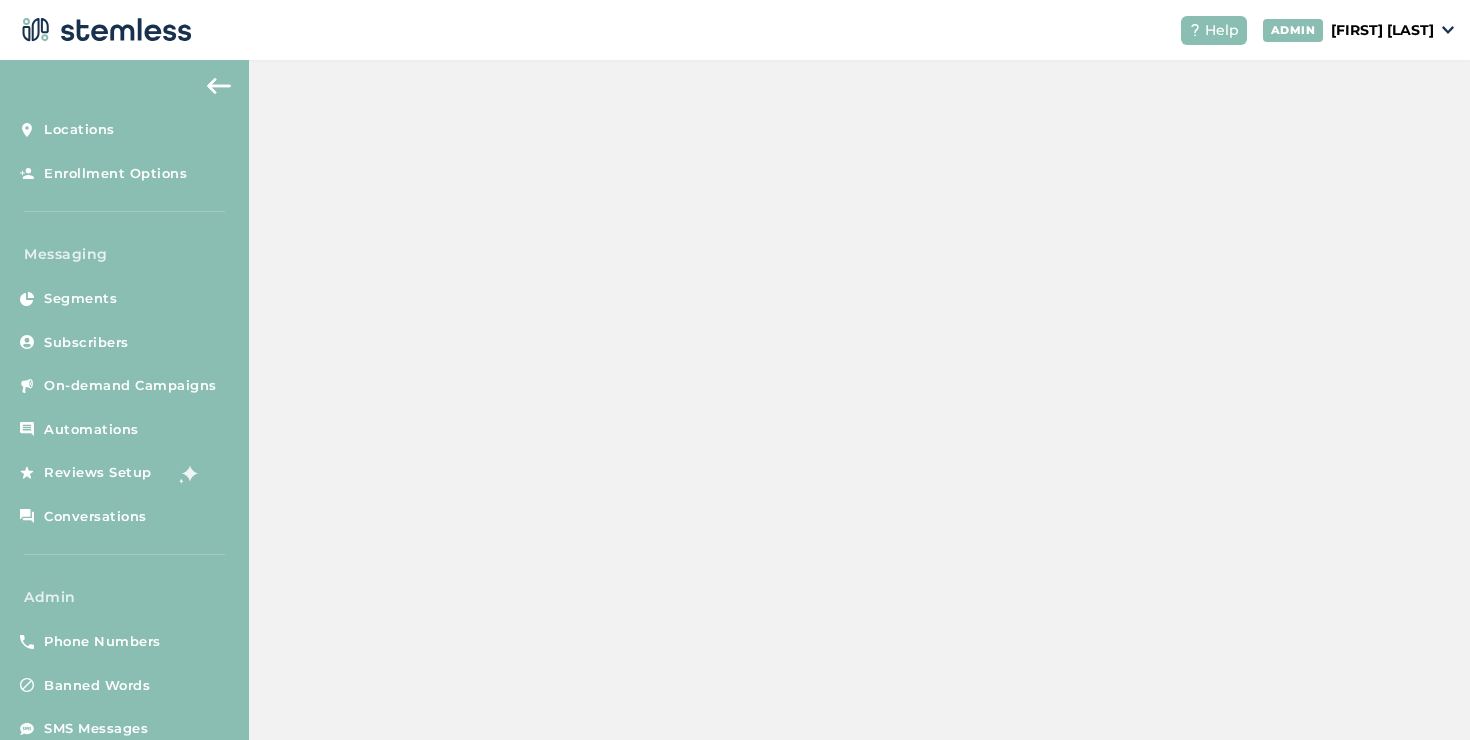 click on "[FIRST] [LAST]" at bounding box center [1382, 30] 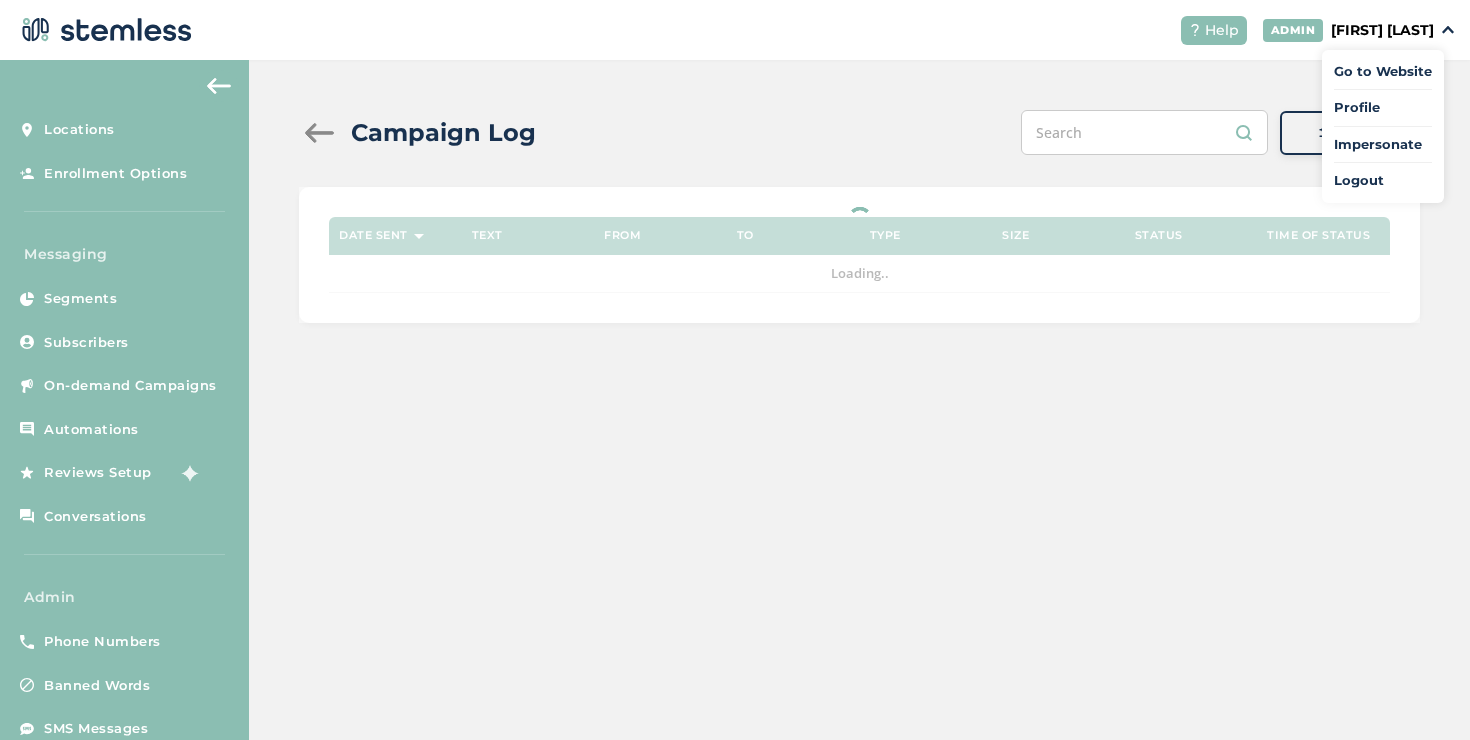 click on "Impersonate" at bounding box center [1383, 145] 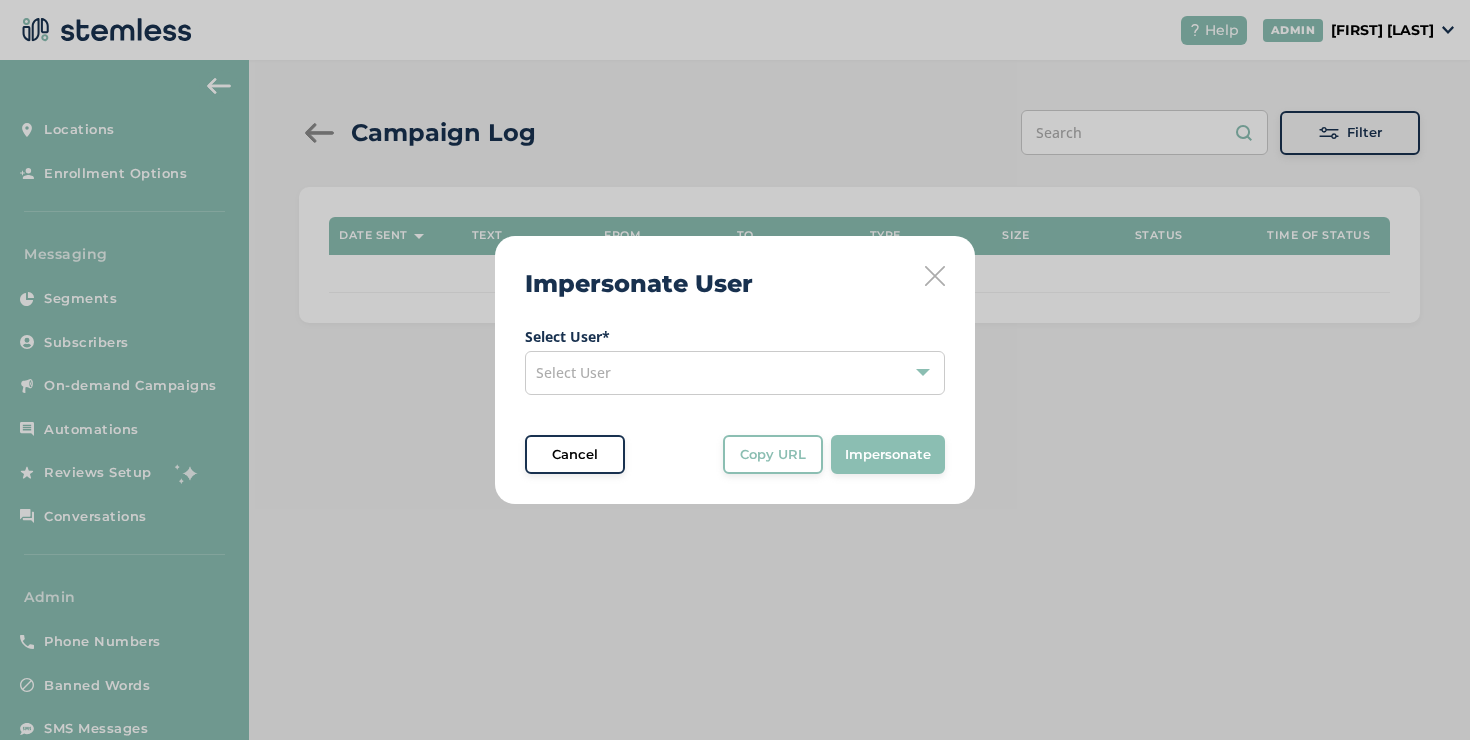 click on "Select User" at bounding box center [735, 373] 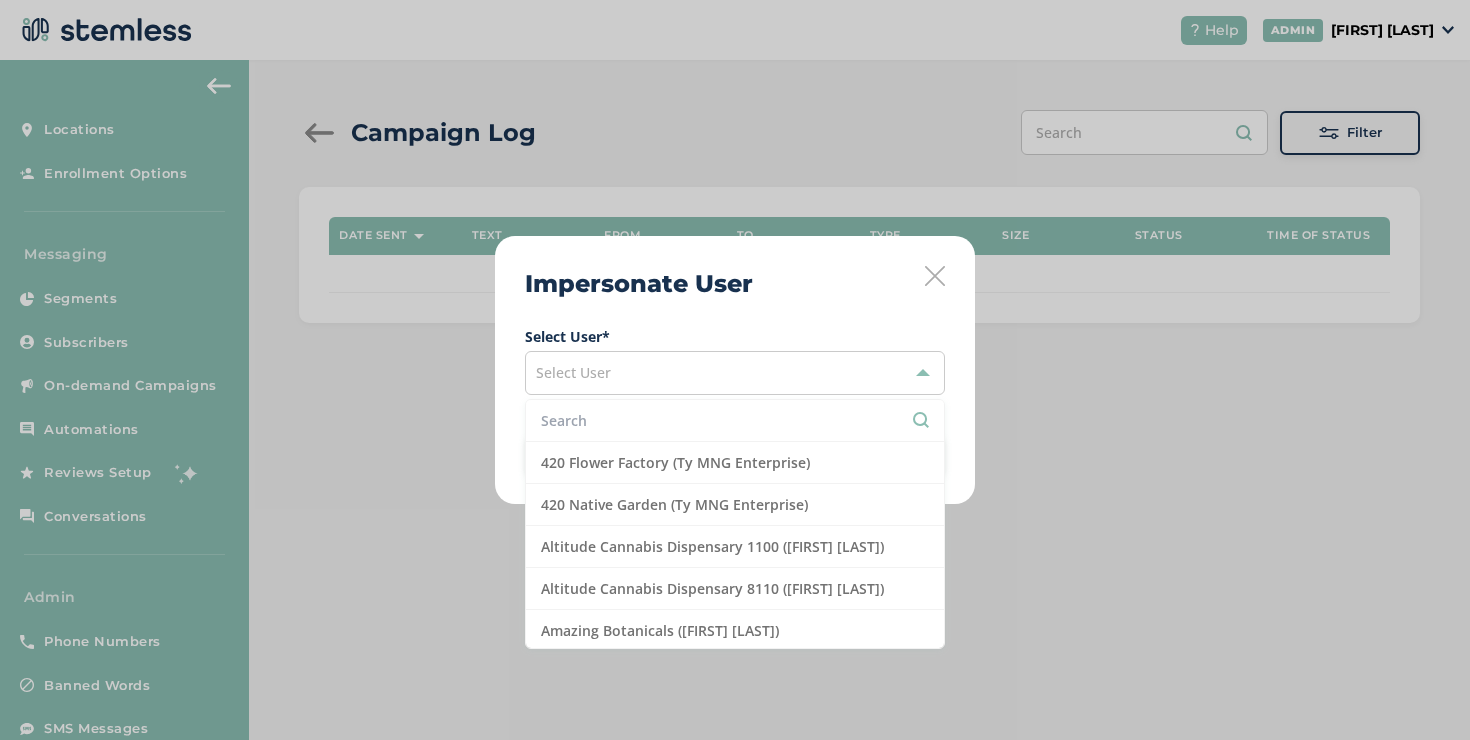 click at bounding box center (735, 420) 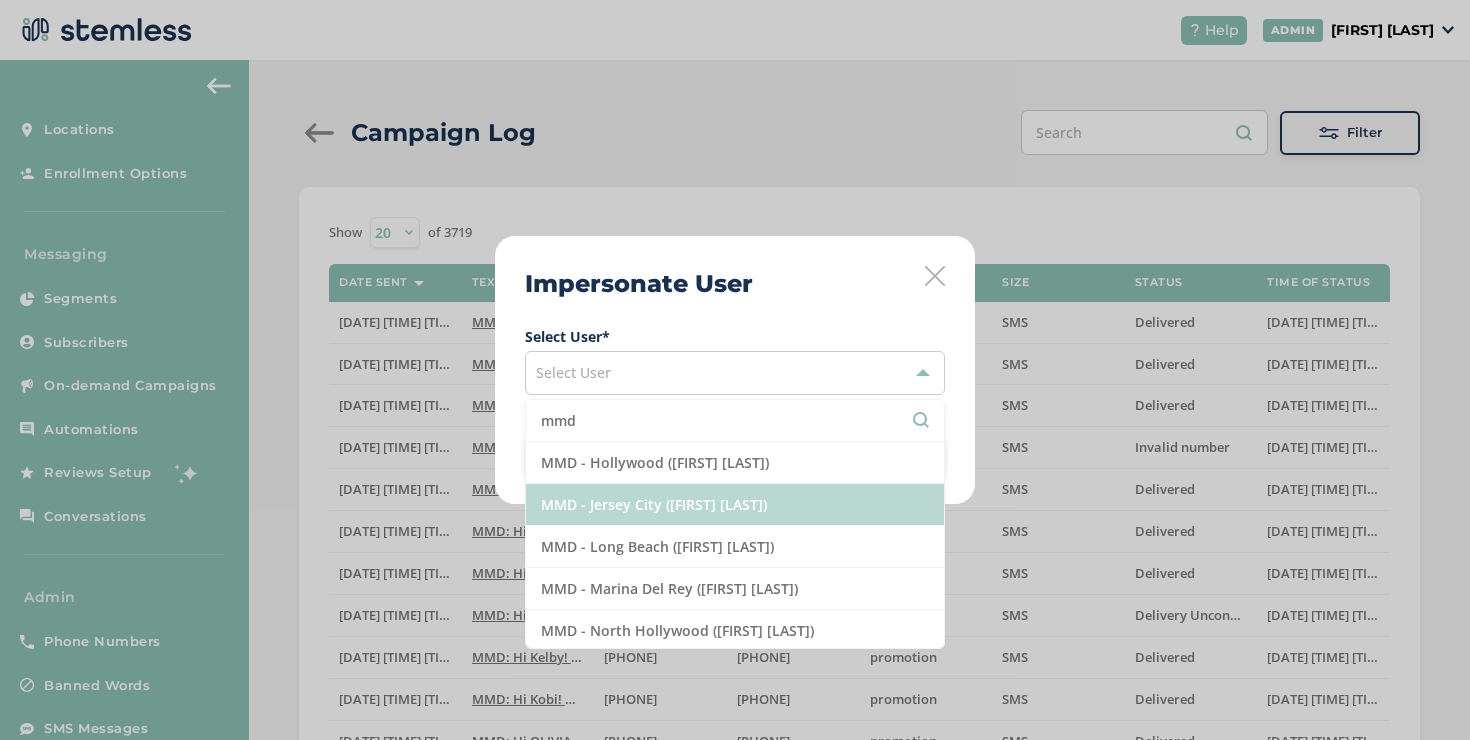 type on "mmd" 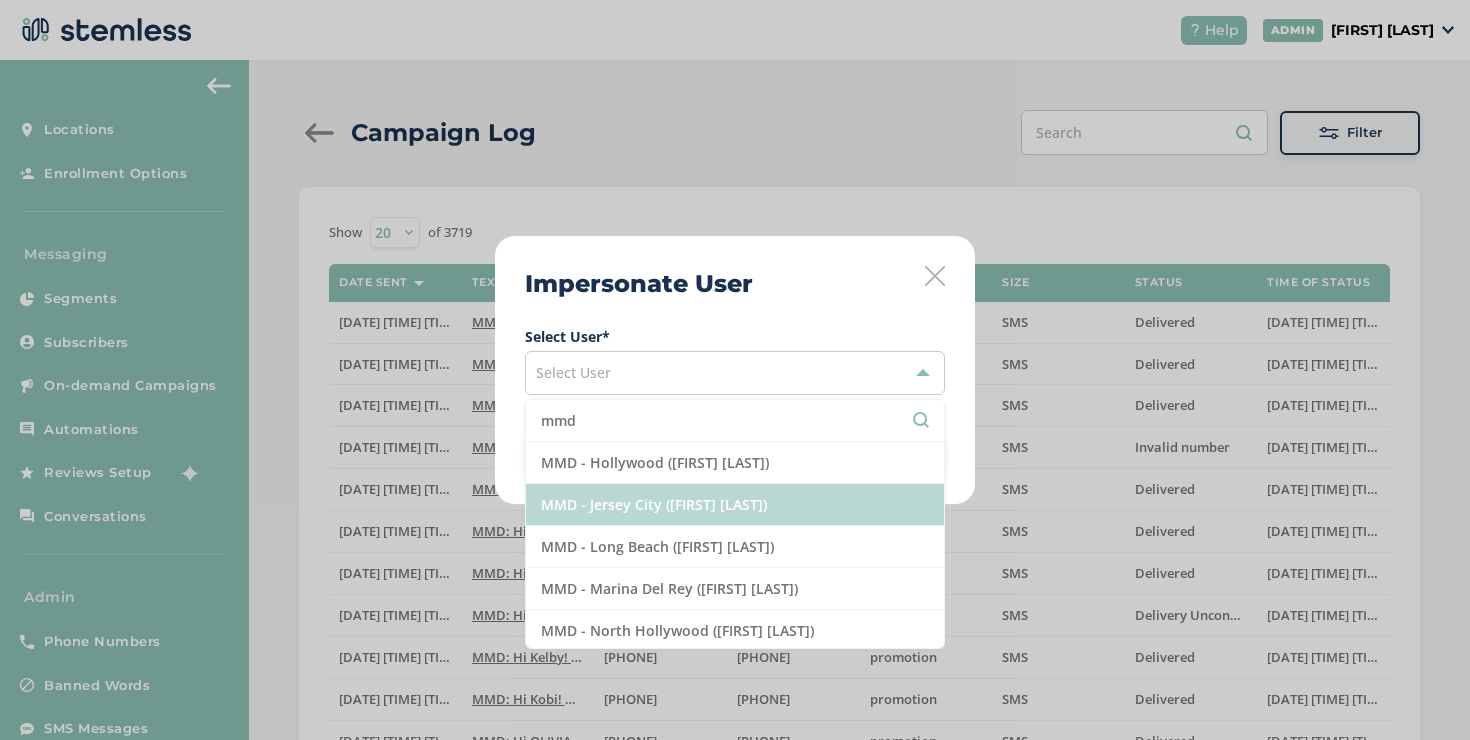 click on "MMD - Jersey City ([FIRST] [LAST])" at bounding box center [735, 505] 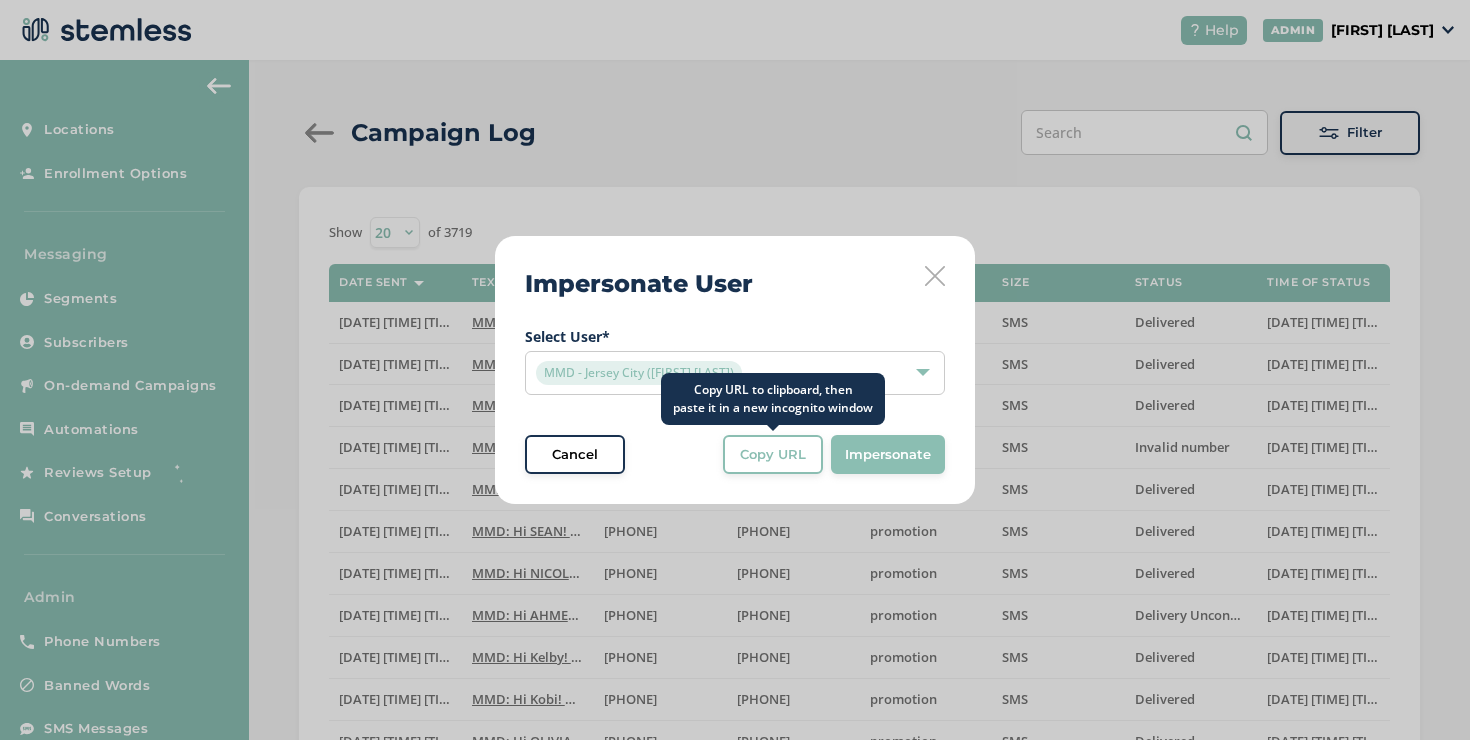 click on "Copy URL" at bounding box center (773, 455) 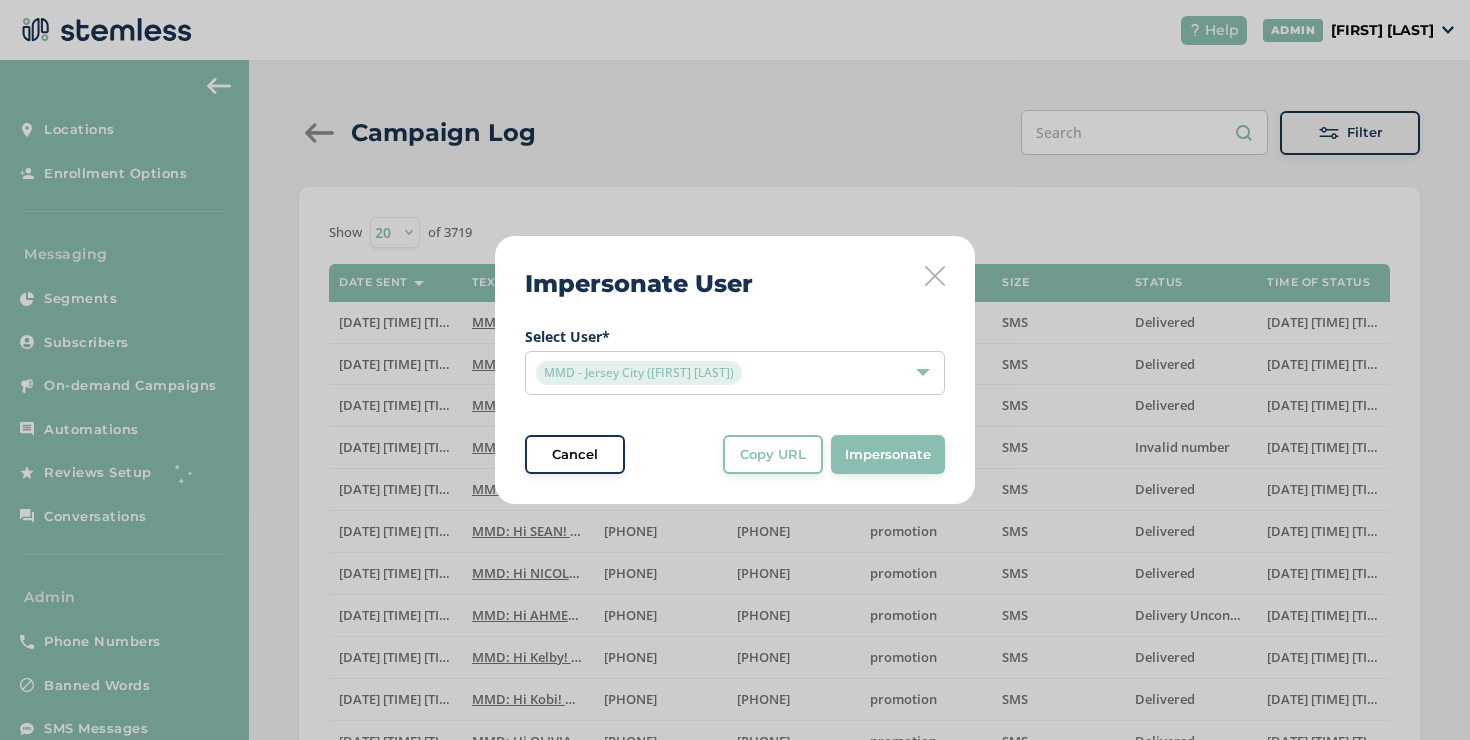 click at bounding box center [935, 276] 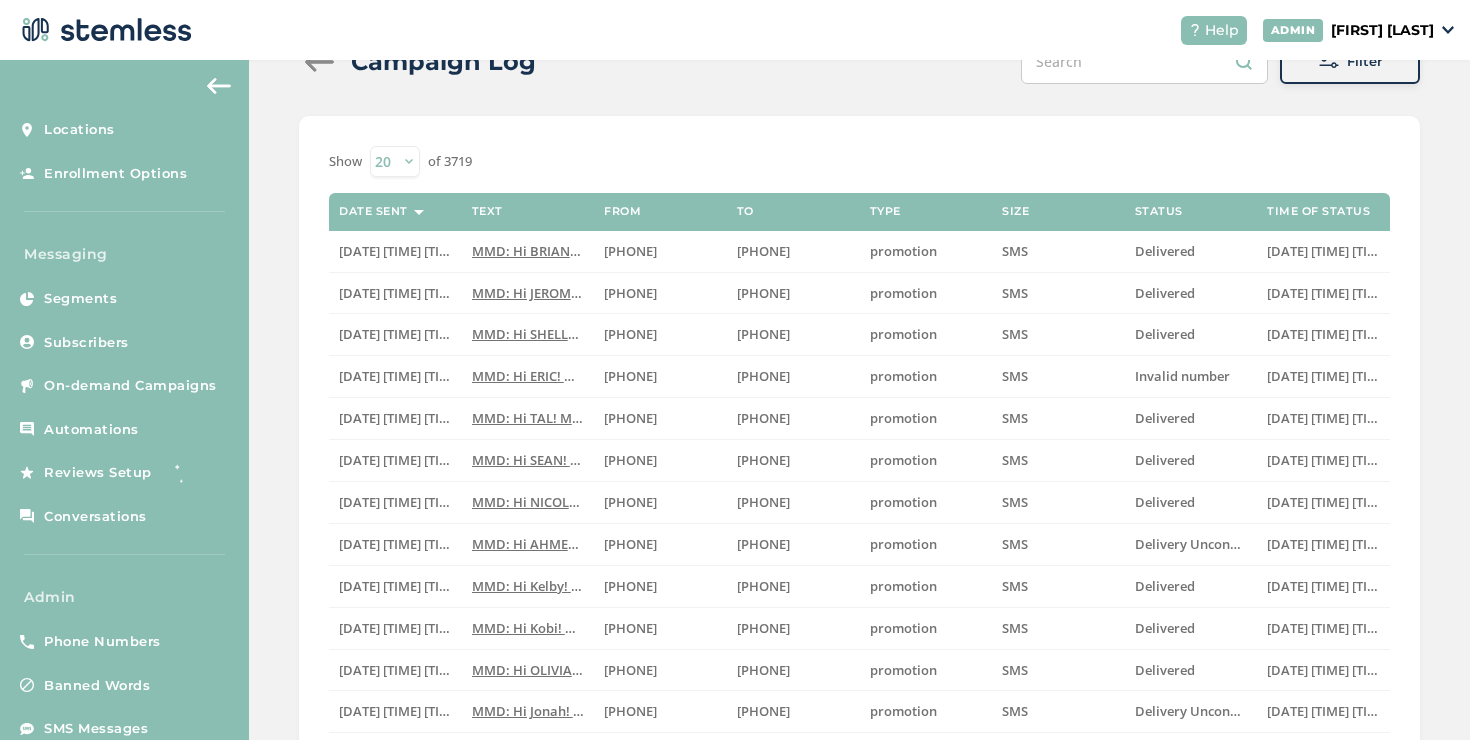 click on "[FIRST] [LAST]" at bounding box center (1382, 30) 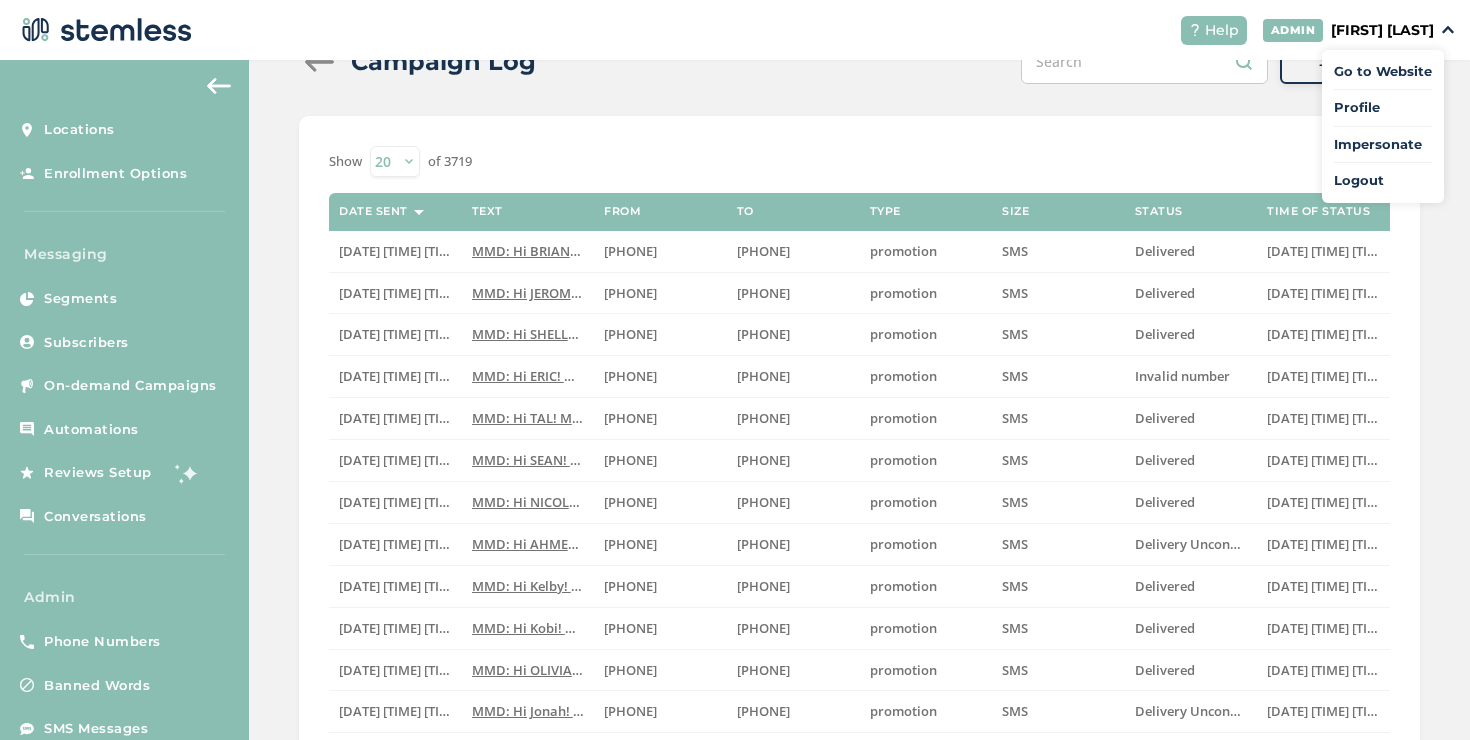 click on "Impersonate" at bounding box center [1383, 145] 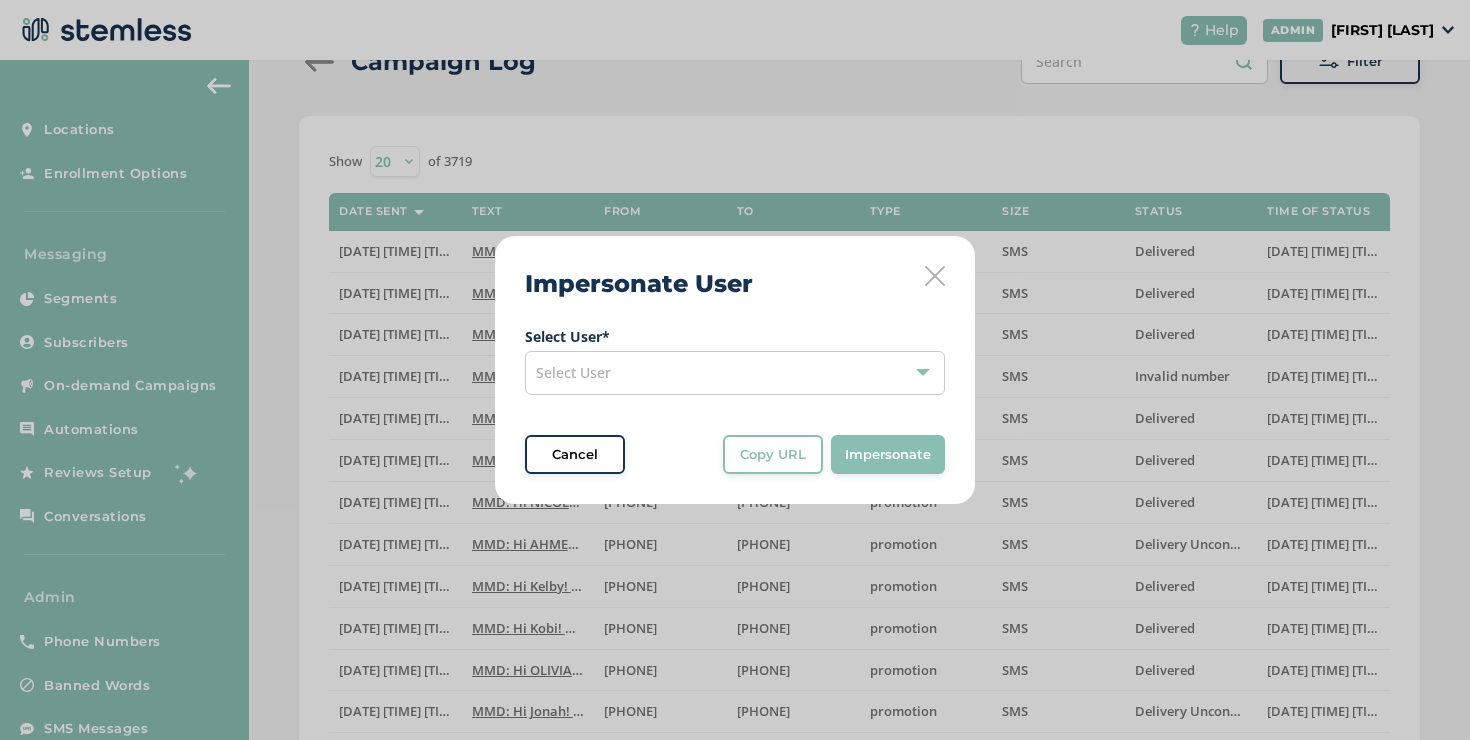 click on "Select User" at bounding box center [735, 373] 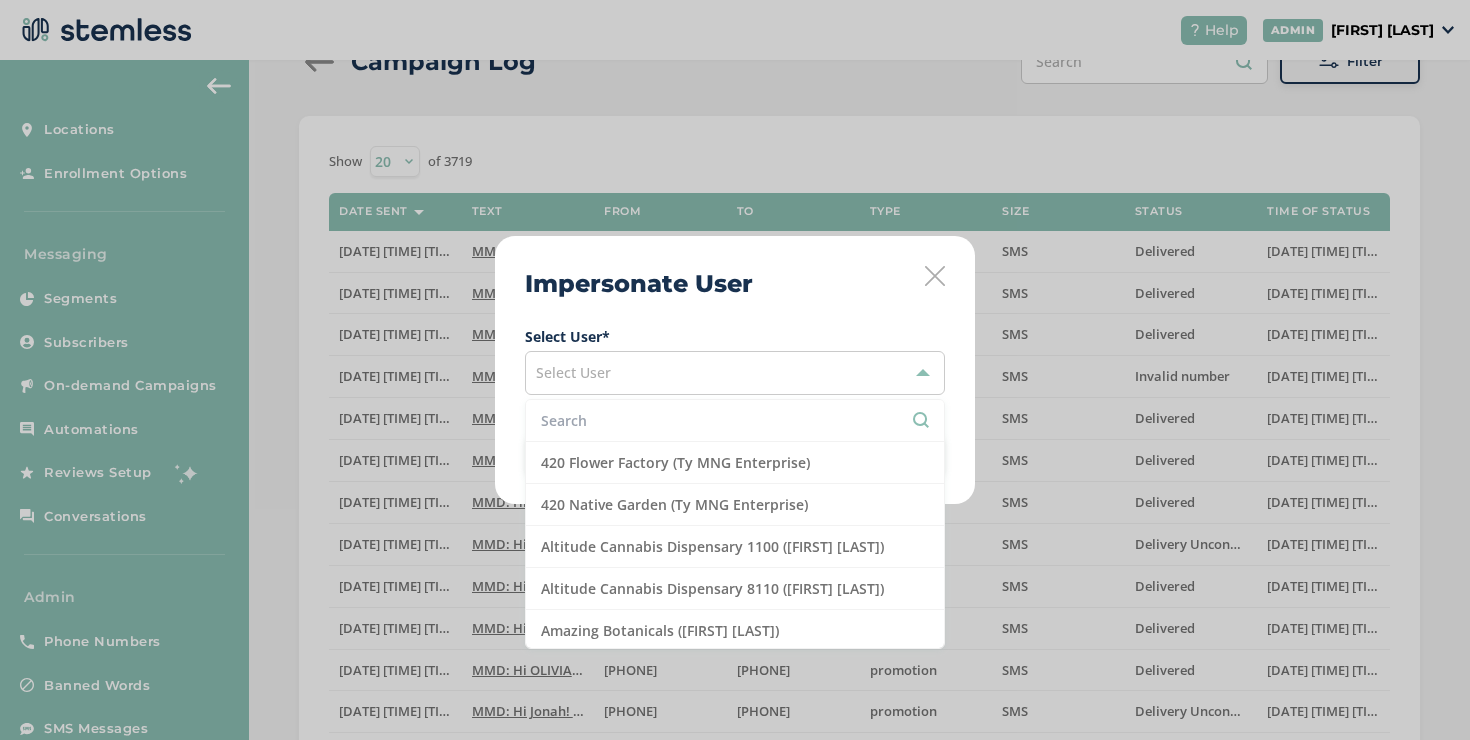 click at bounding box center (735, 420) 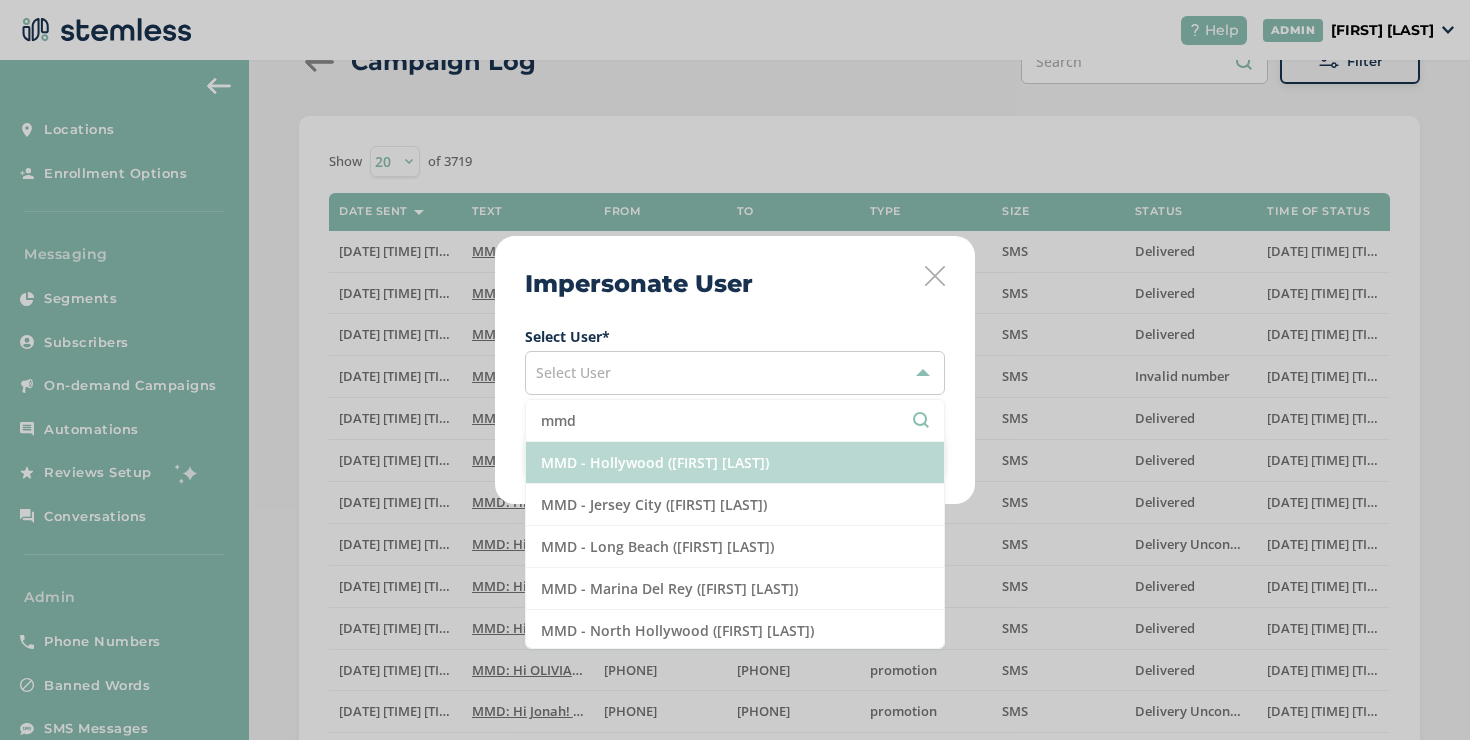 type on "mmd" 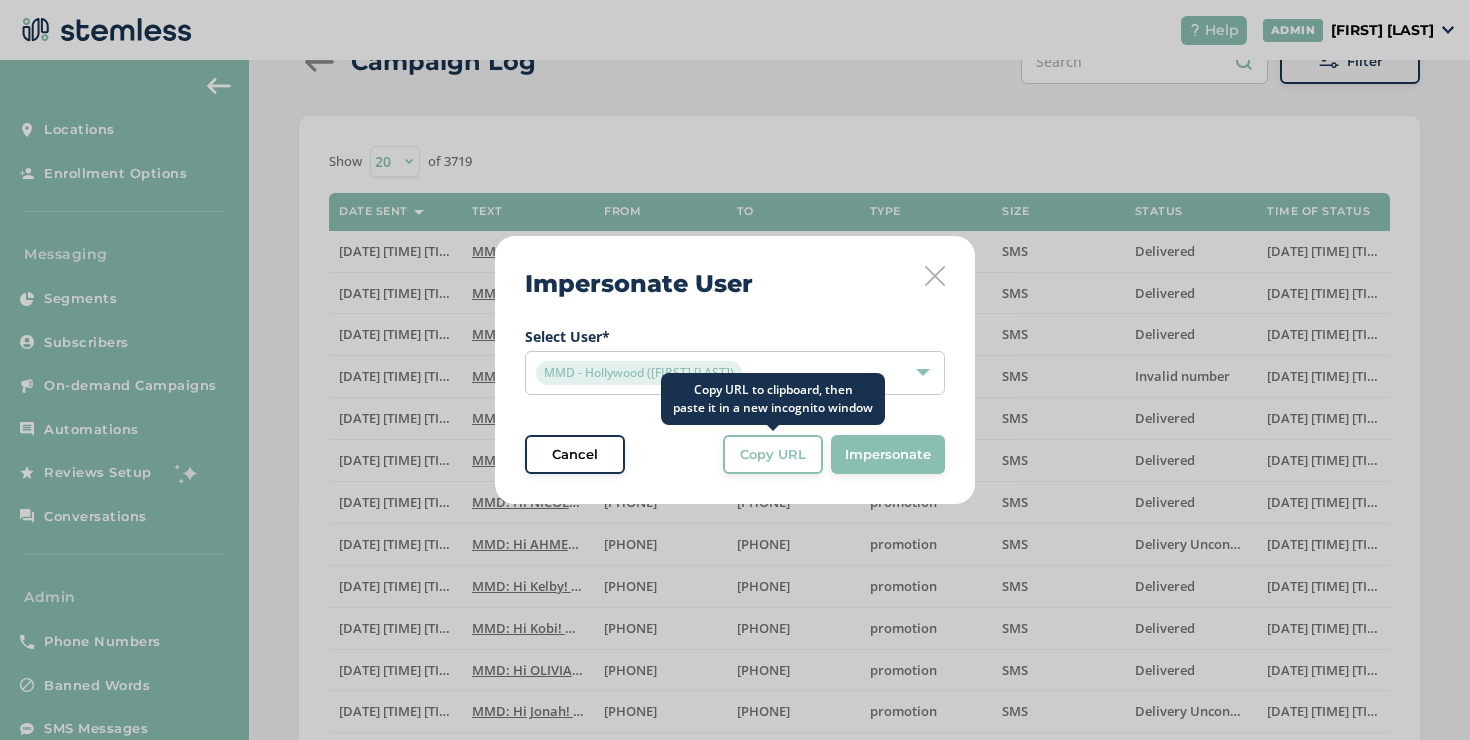 click on "Copy URL" at bounding box center (773, 455) 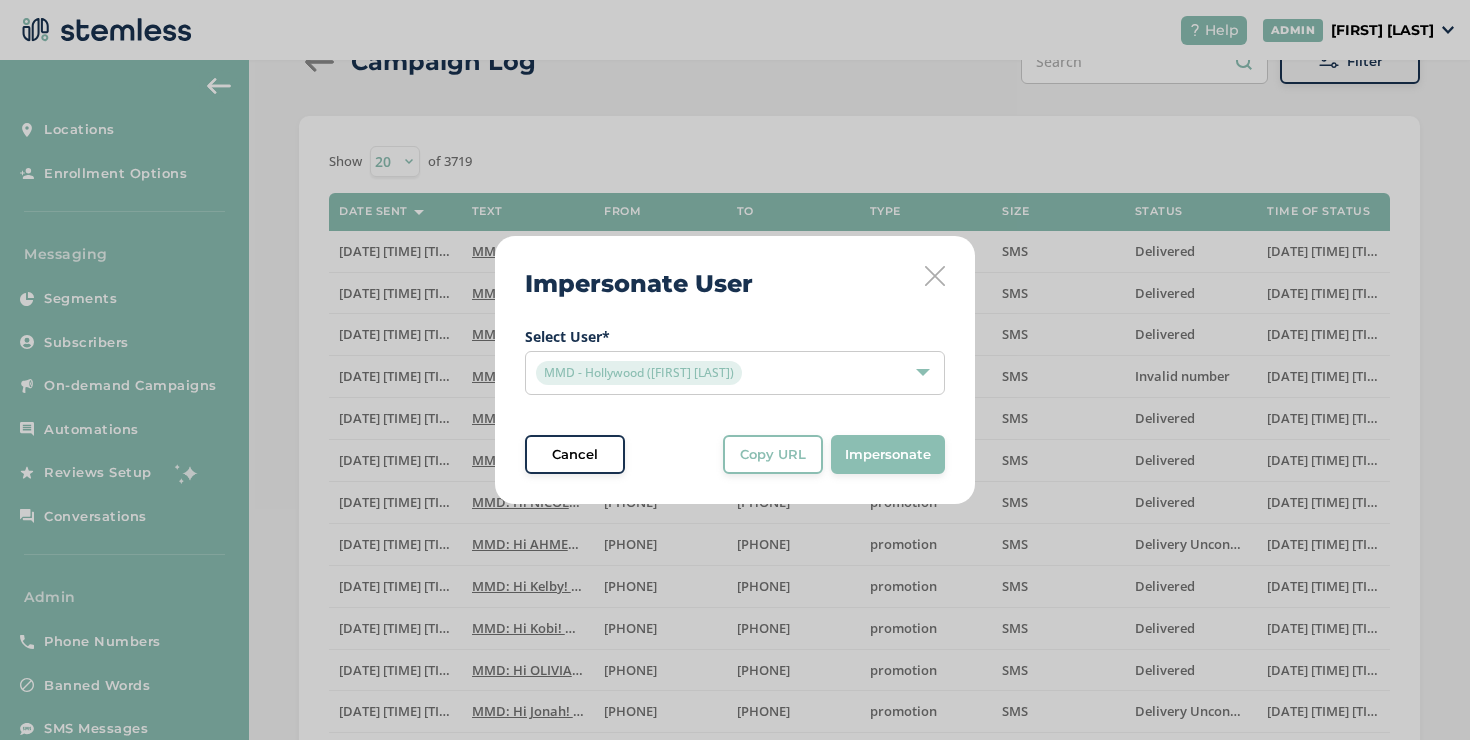 click at bounding box center (935, 276) 